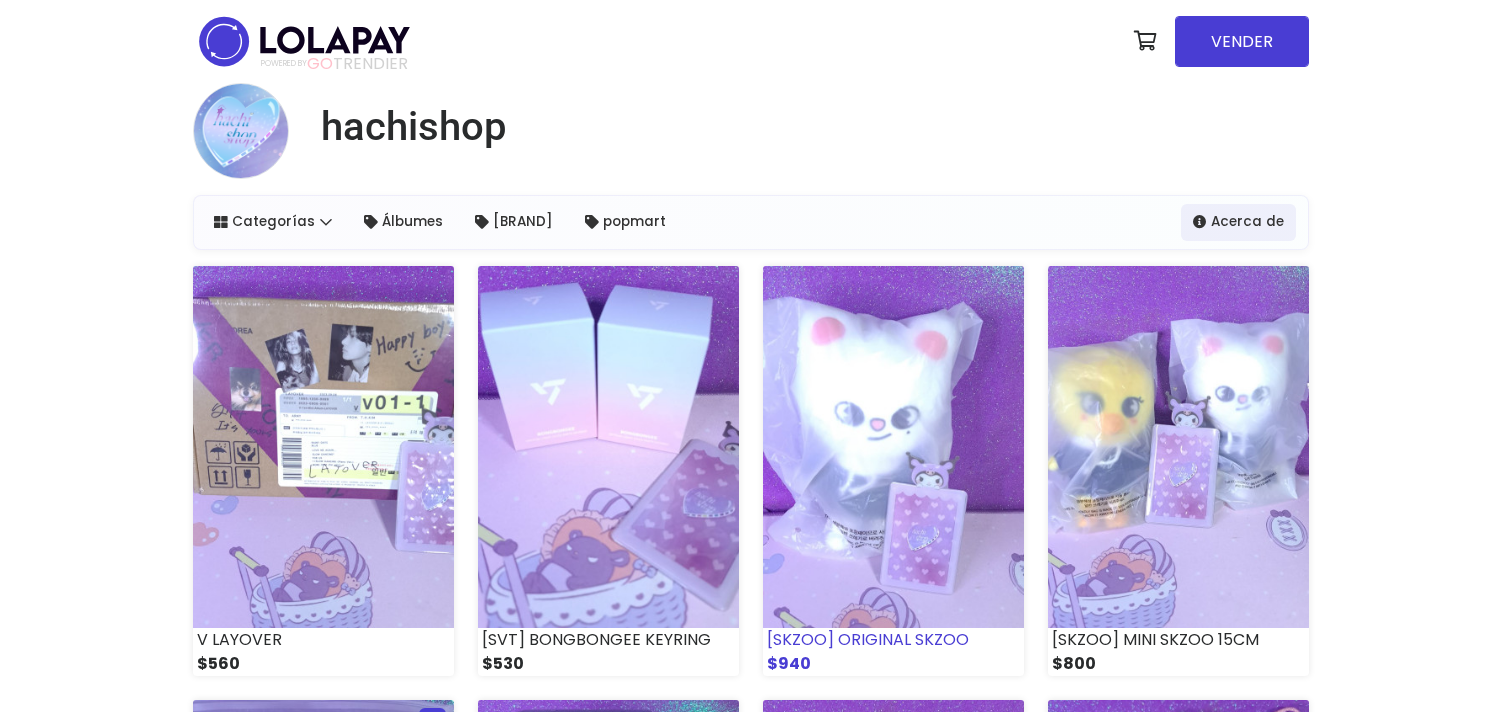 scroll, scrollTop: 0, scrollLeft: 0, axis: both 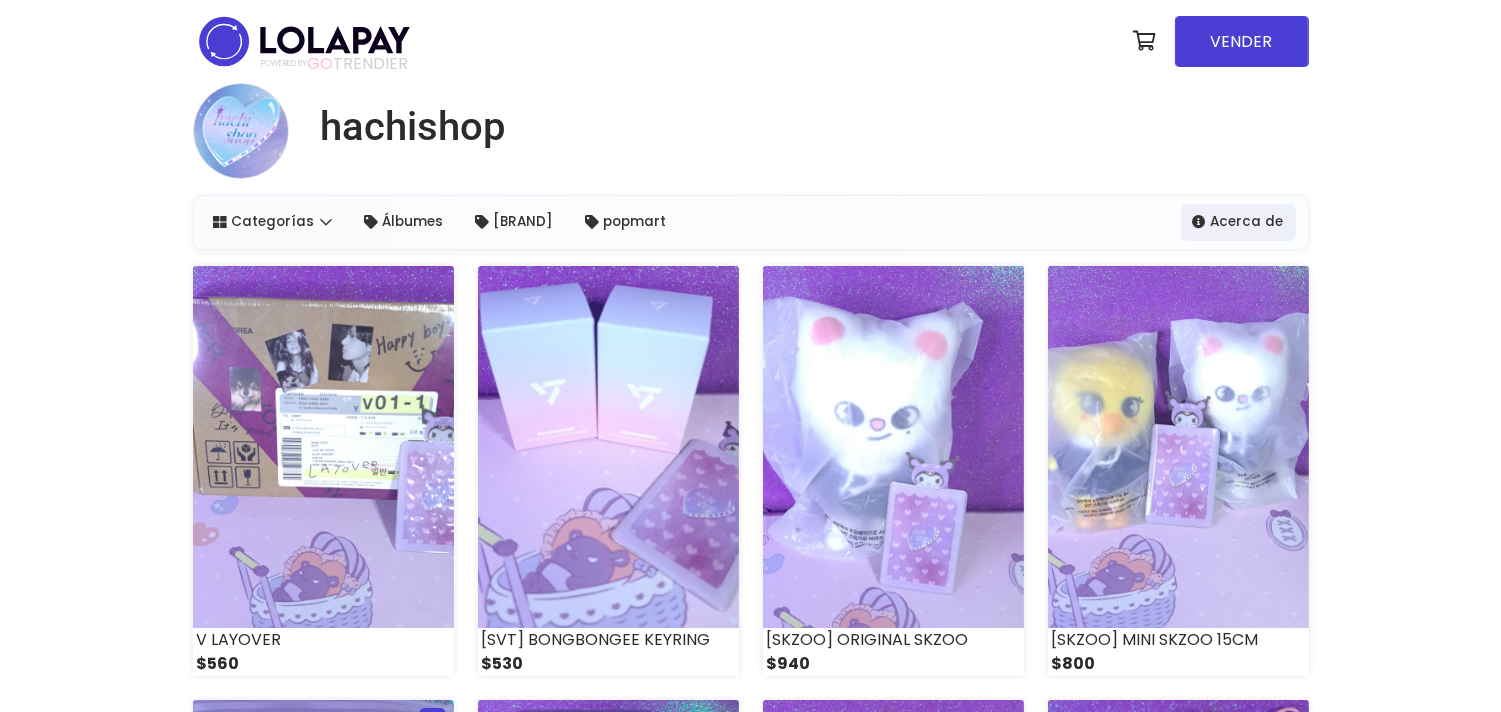 click on "hachishop" at bounding box center (751, 139) 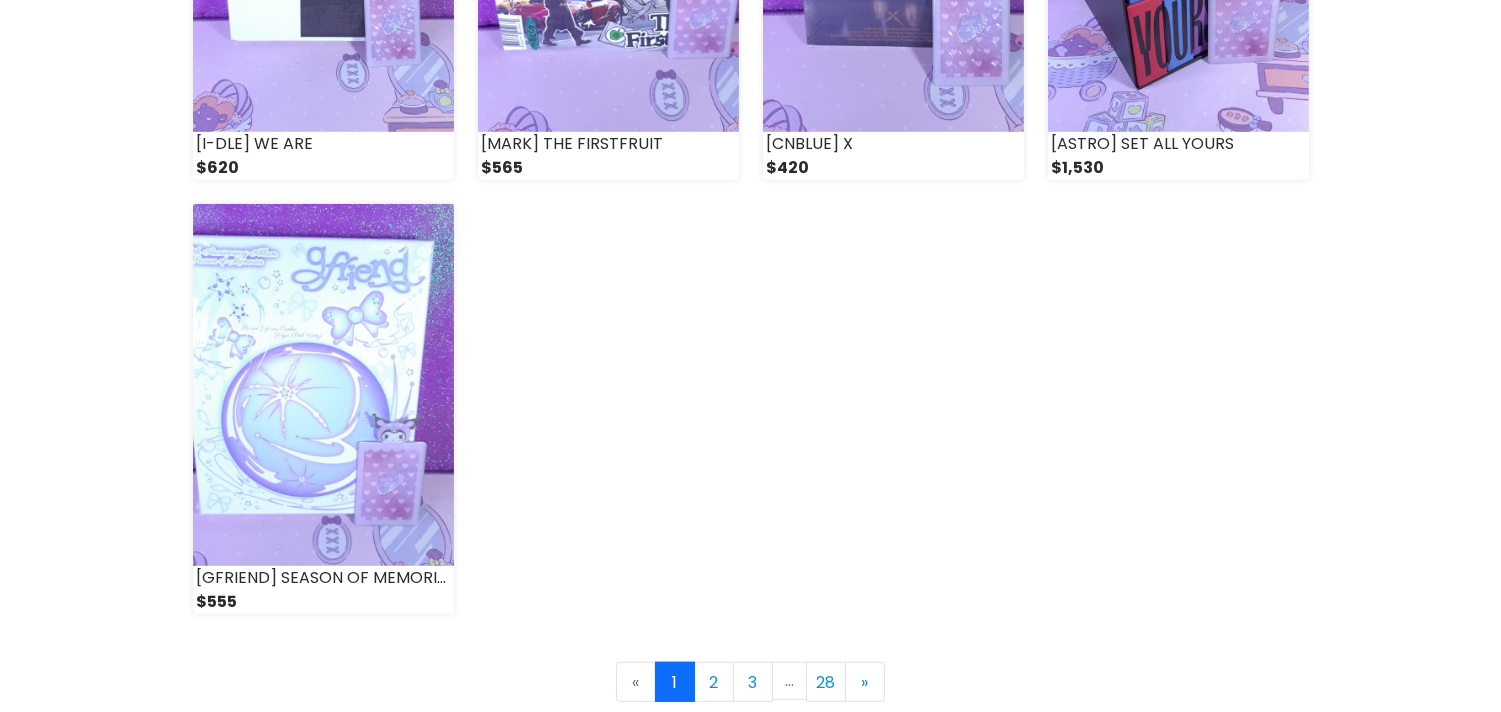 scroll, scrollTop: 2888, scrollLeft: 0, axis: vertical 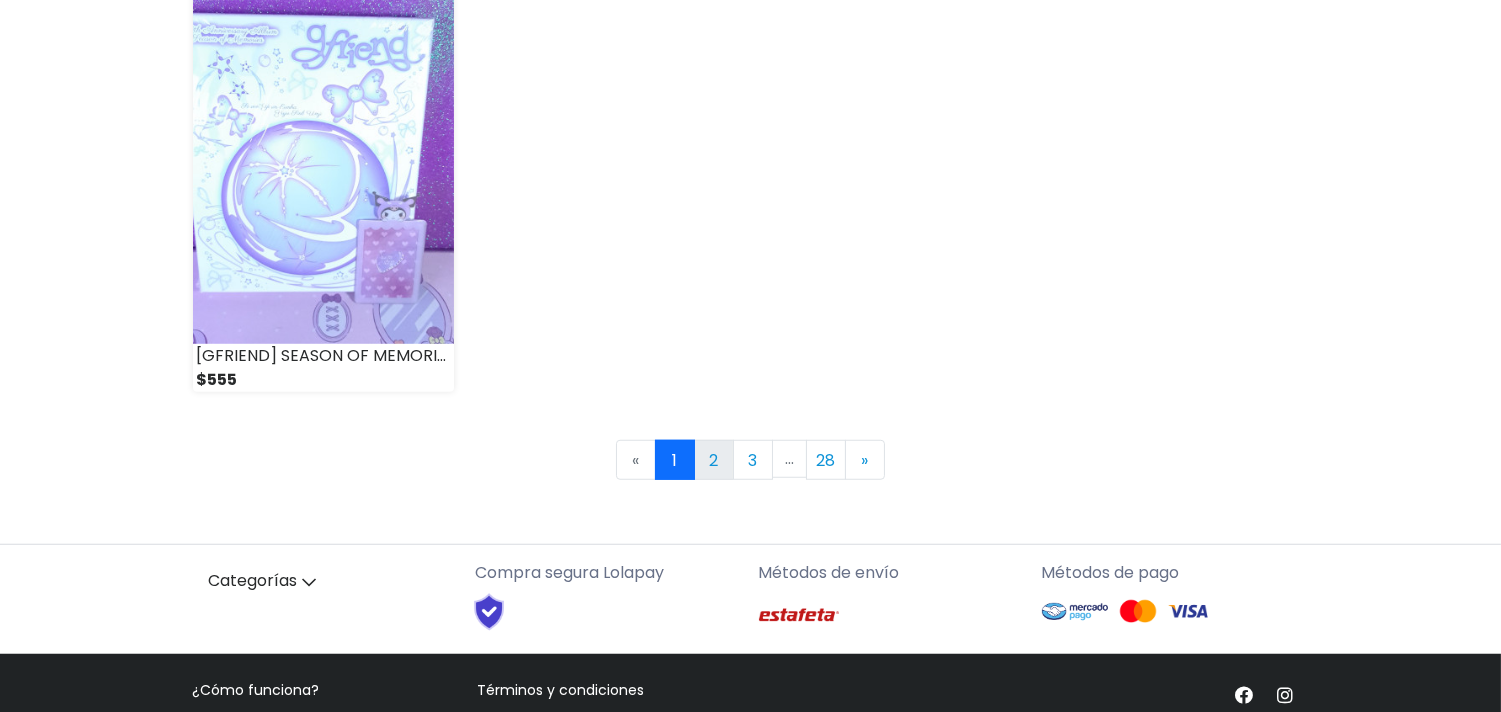 click on "2" at bounding box center (714, 460) 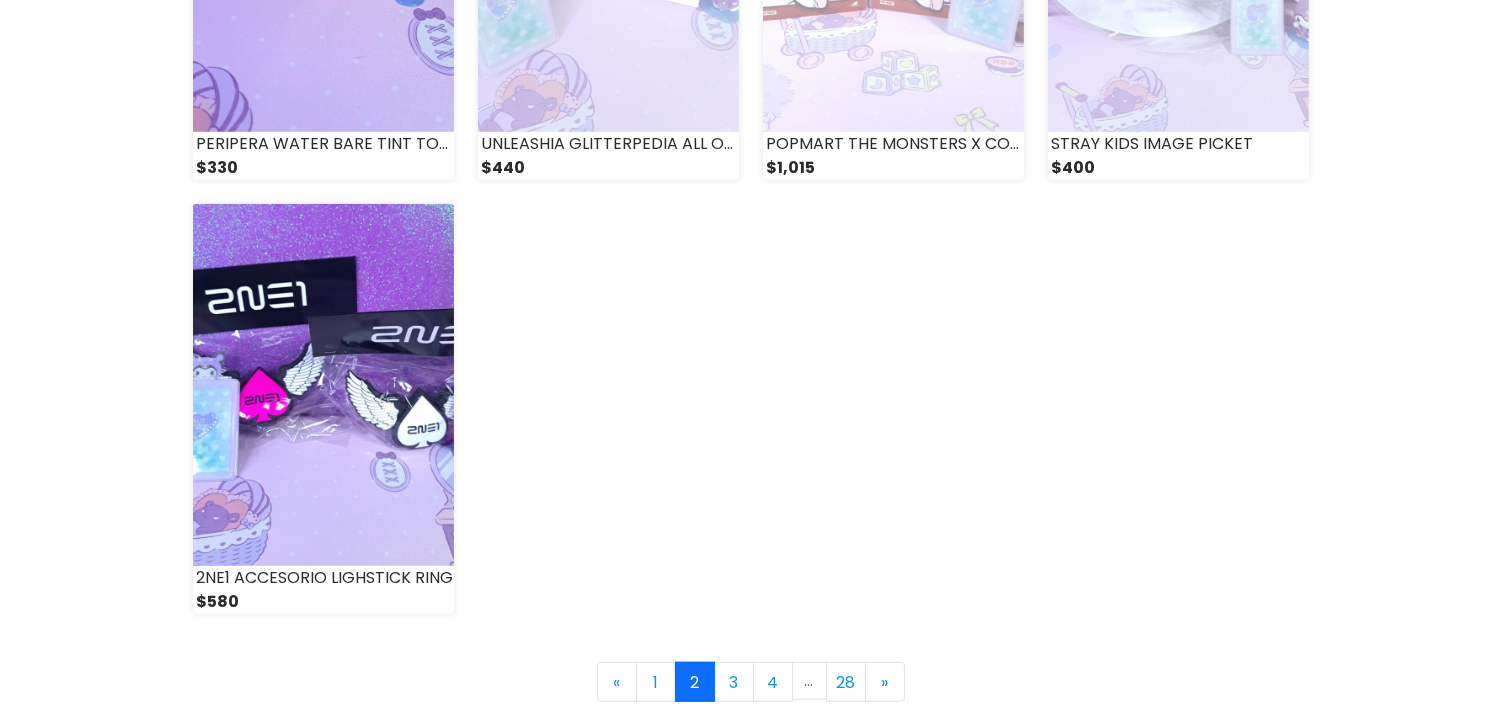 scroll, scrollTop: 2777, scrollLeft: 0, axis: vertical 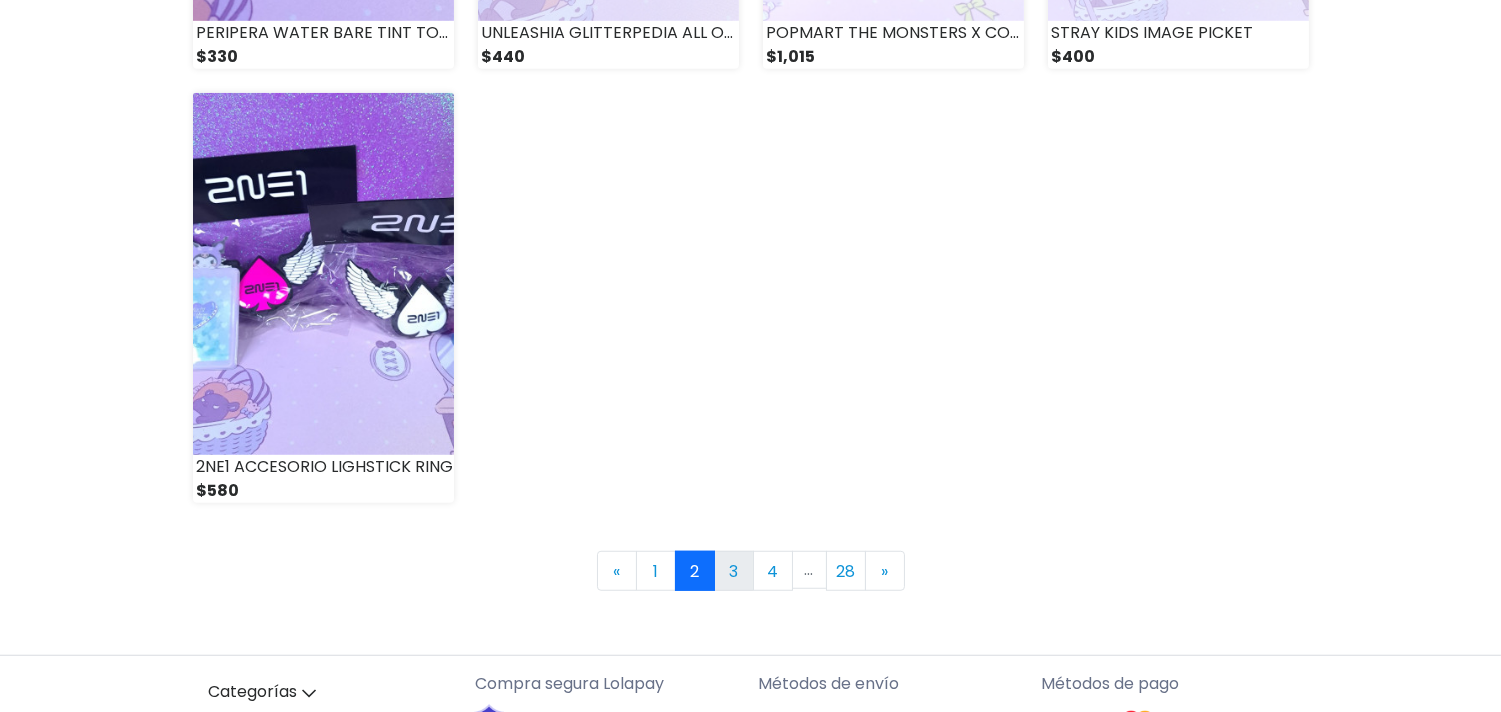 click on "3" at bounding box center (734, 571) 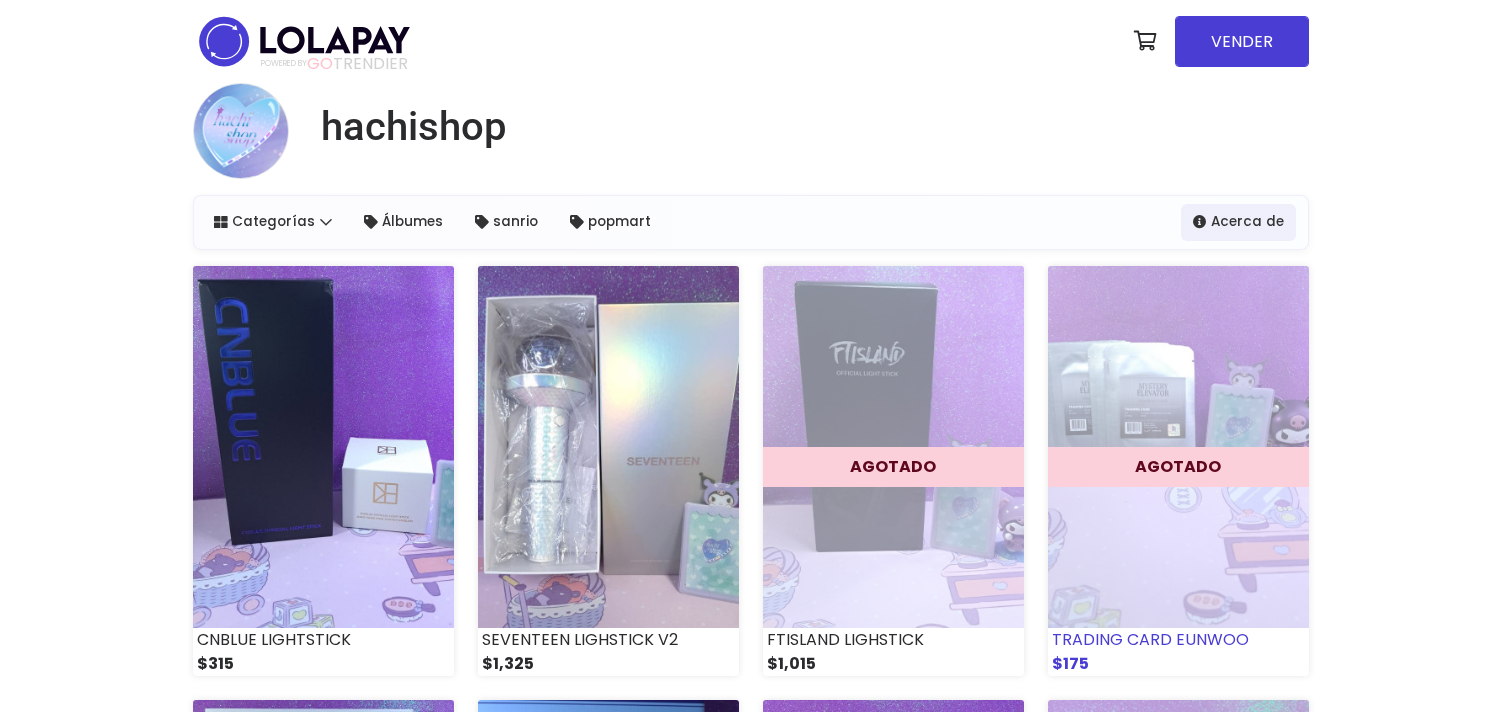 scroll, scrollTop: 0, scrollLeft: 0, axis: both 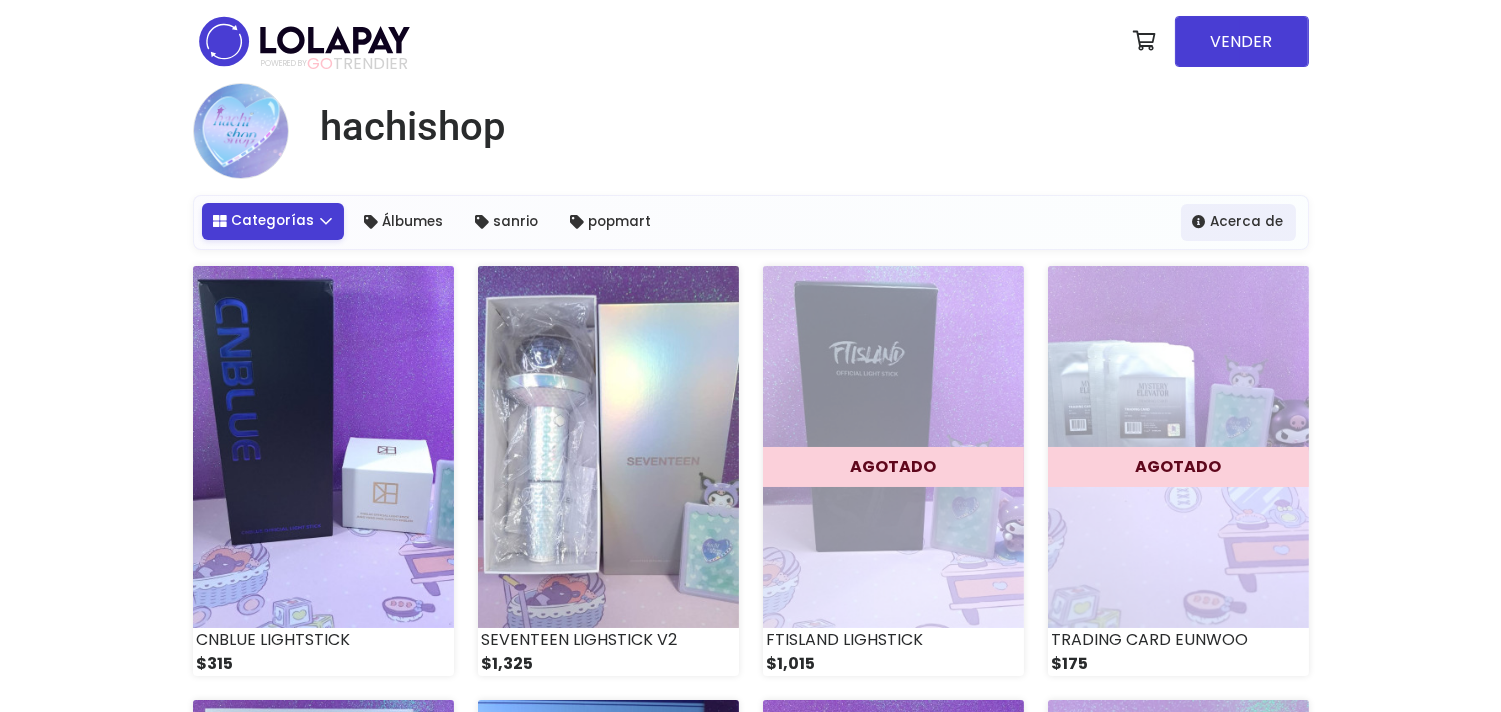 click on "Categorías" at bounding box center [273, 221] 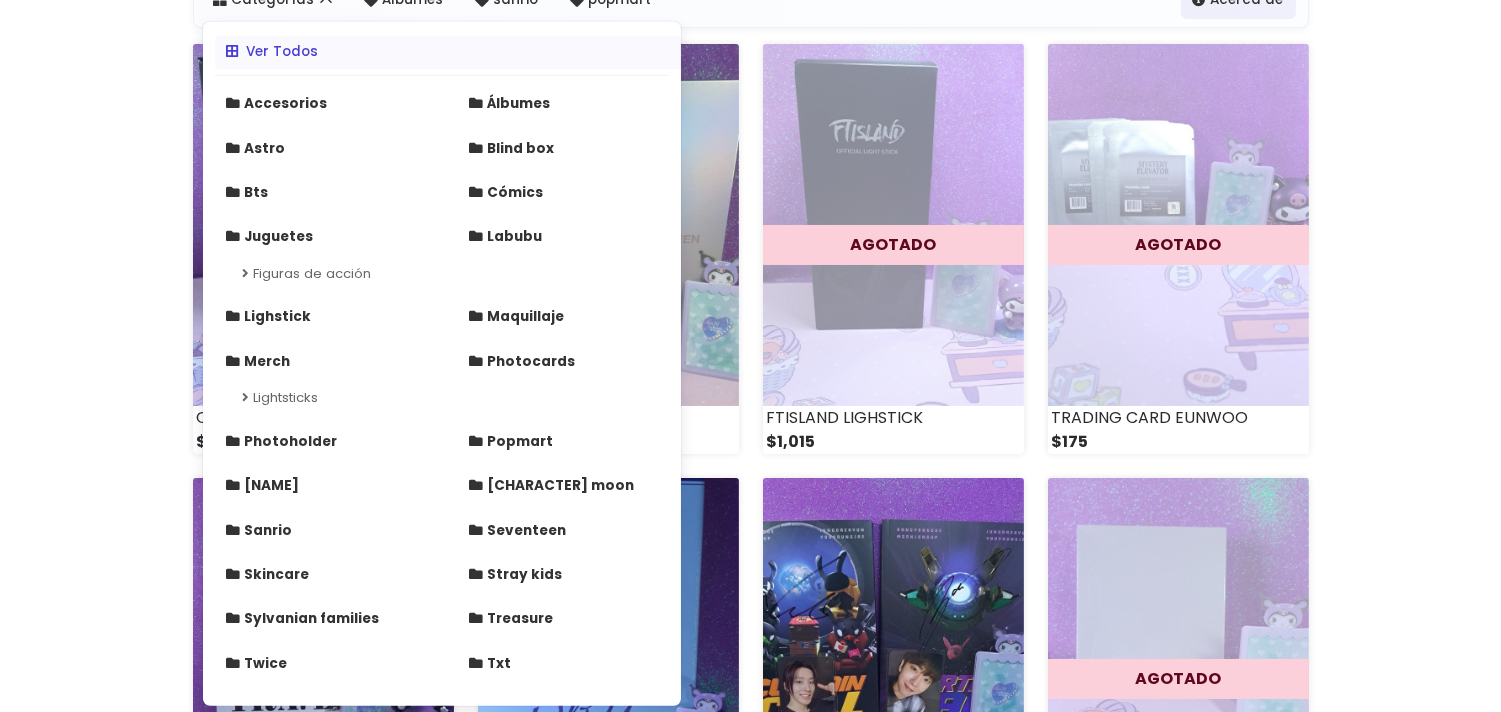 scroll, scrollTop: 844, scrollLeft: 0, axis: vertical 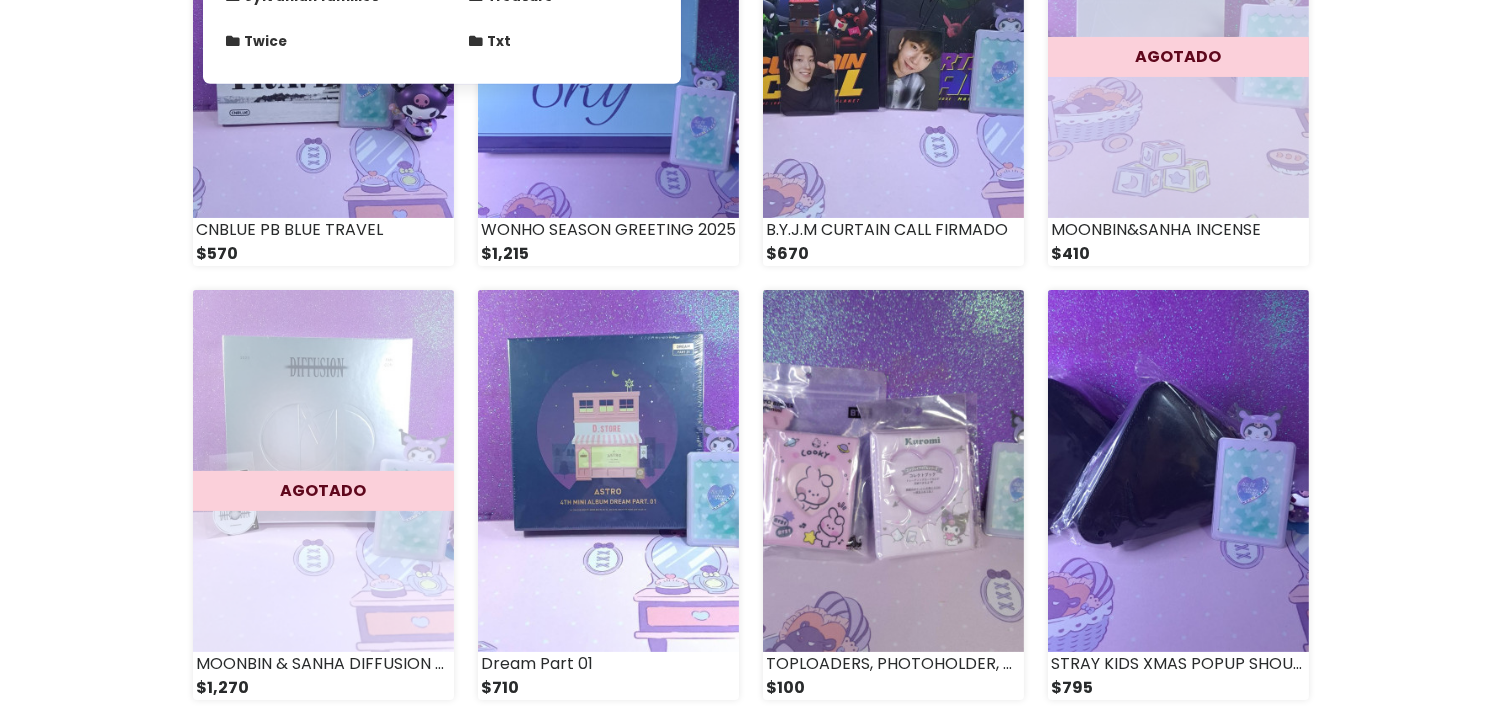 click on "hachishop
Categorías
Ver Todos
Accesorios
Álbumes Astro" at bounding box center [750, 905] 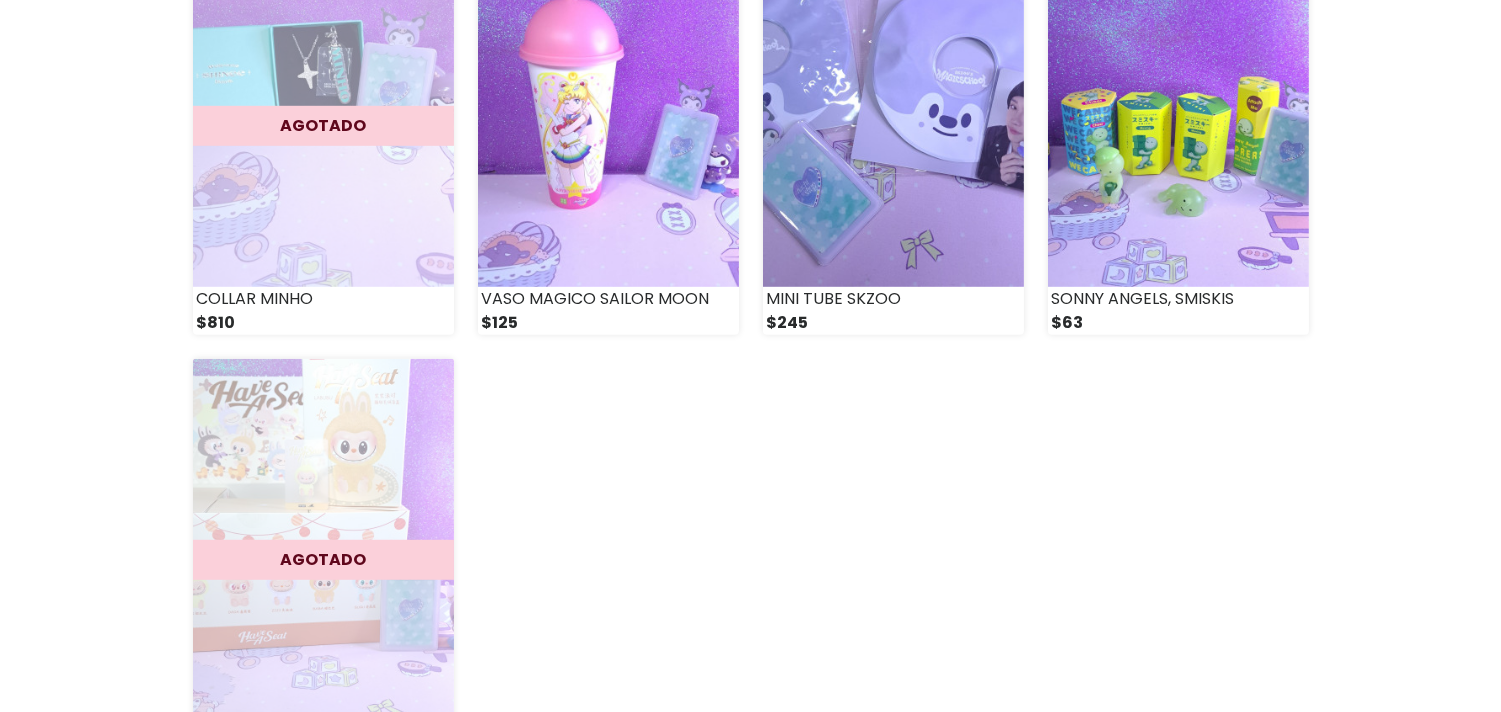 scroll, scrollTop: 2844, scrollLeft: 0, axis: vertical 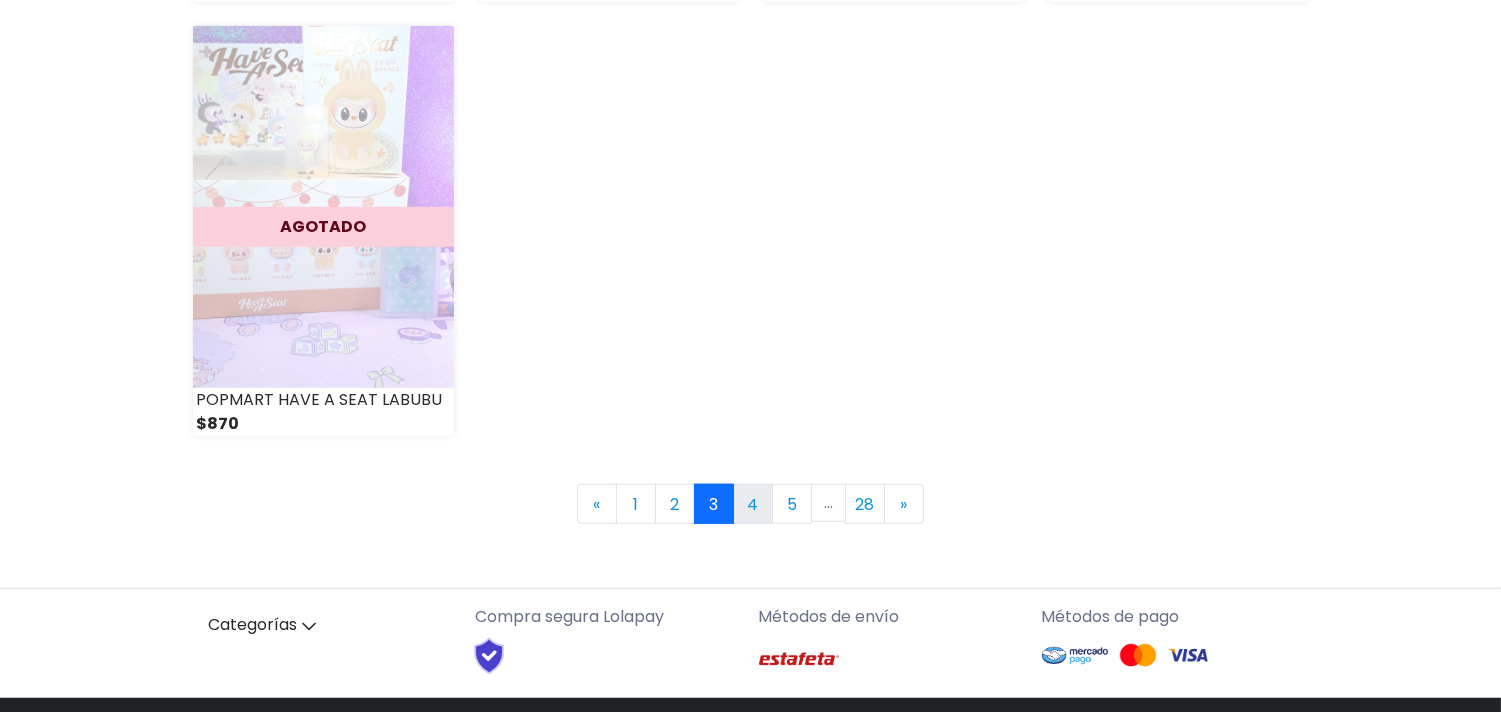 click on "4" at bounding box center (753, 504) 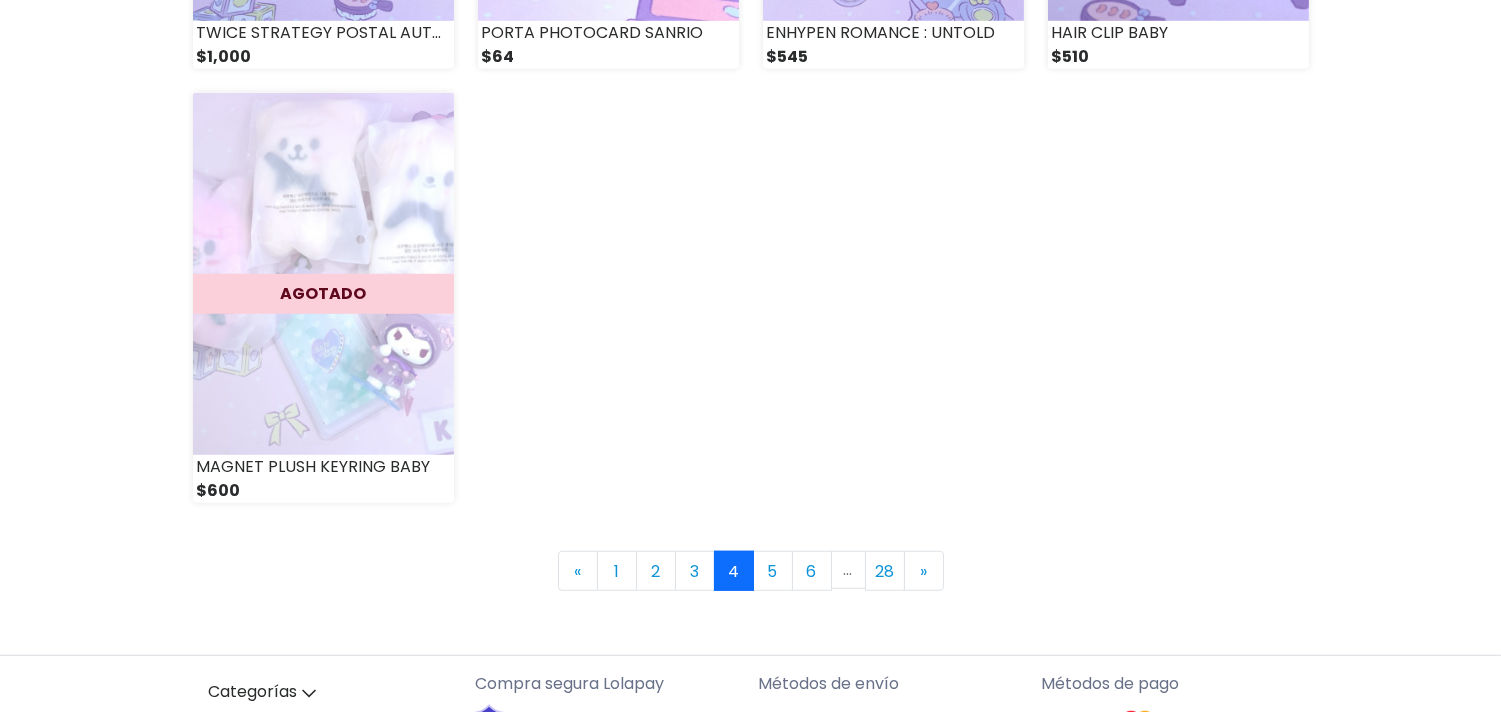 scroll, scrollTop: 3000, scrollLeft: 0, axis: vertical 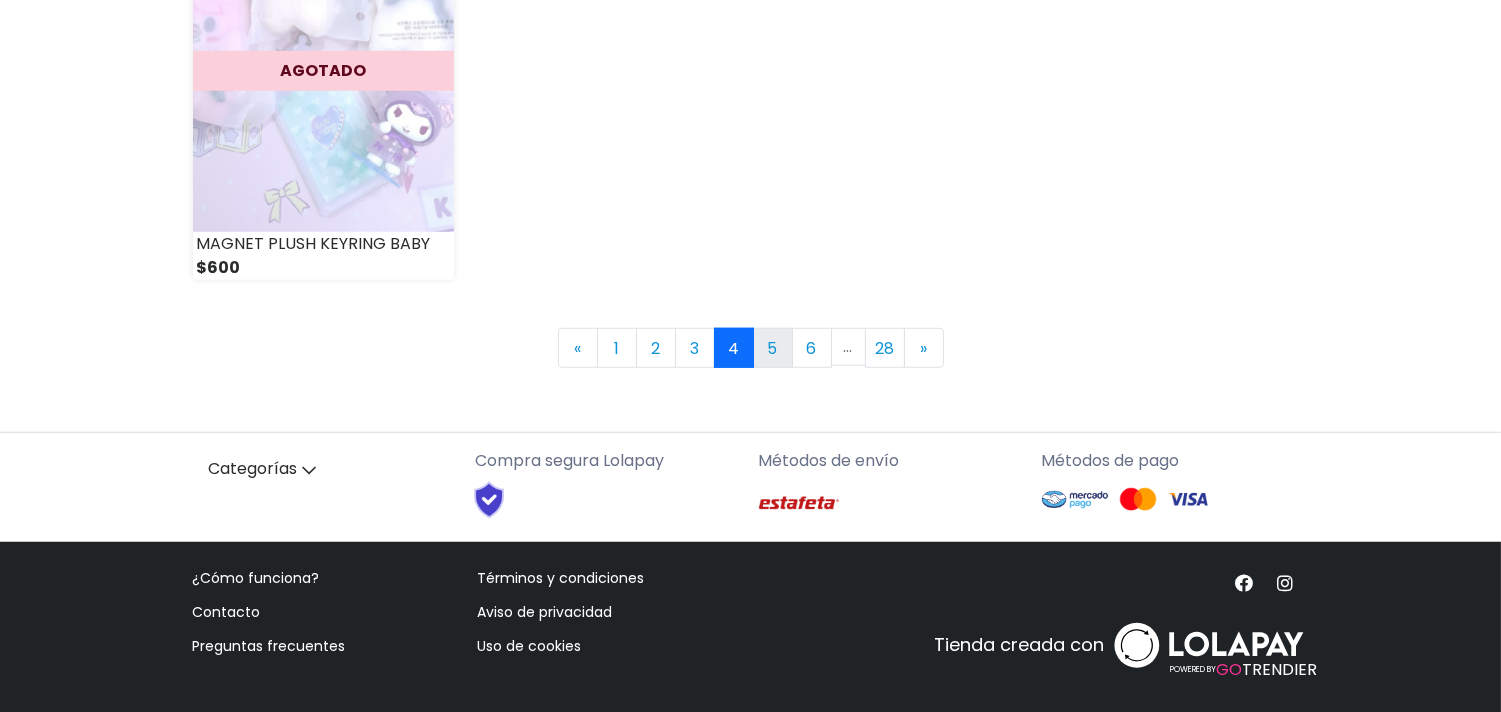 click on "5" at bounding box center (773, 348) 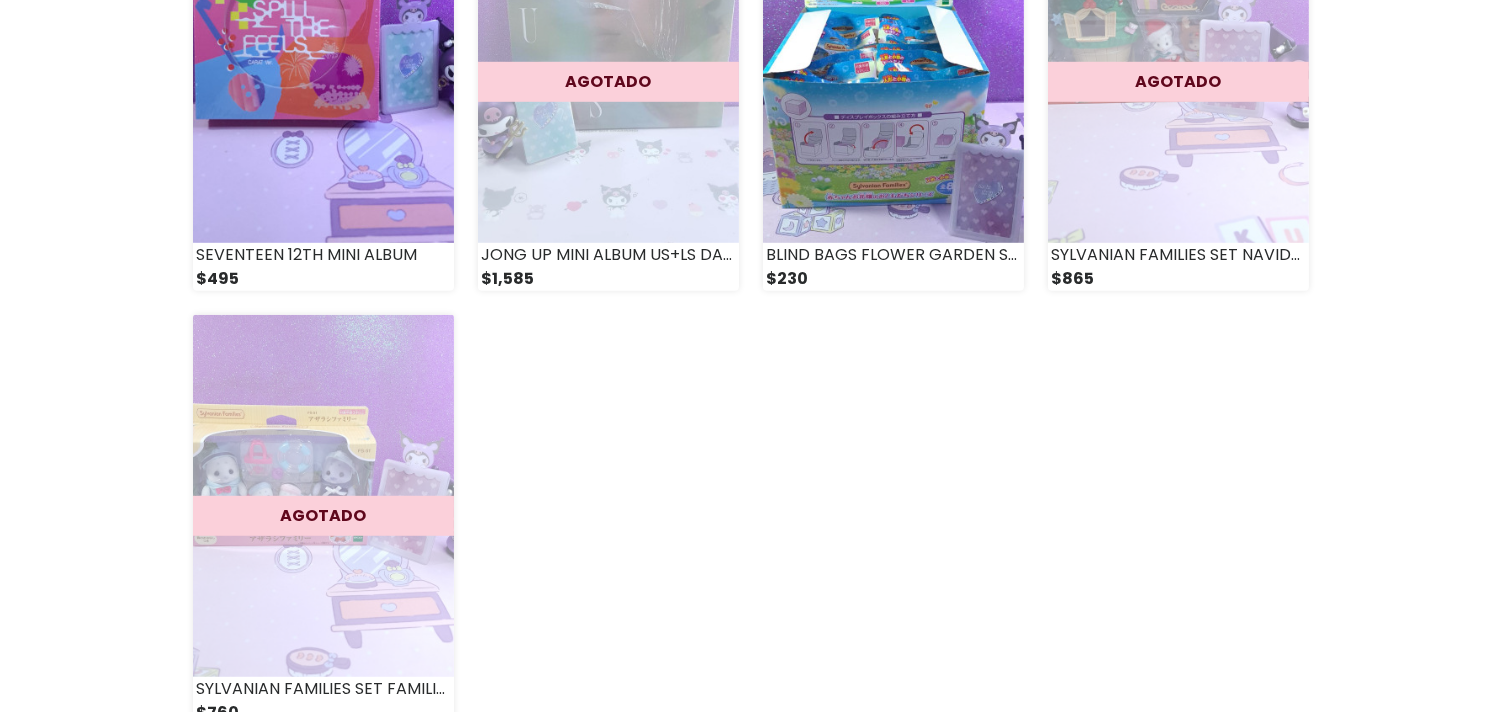 scroll, scrollTop: 2666, scrollLeft: 0, axis: vertical 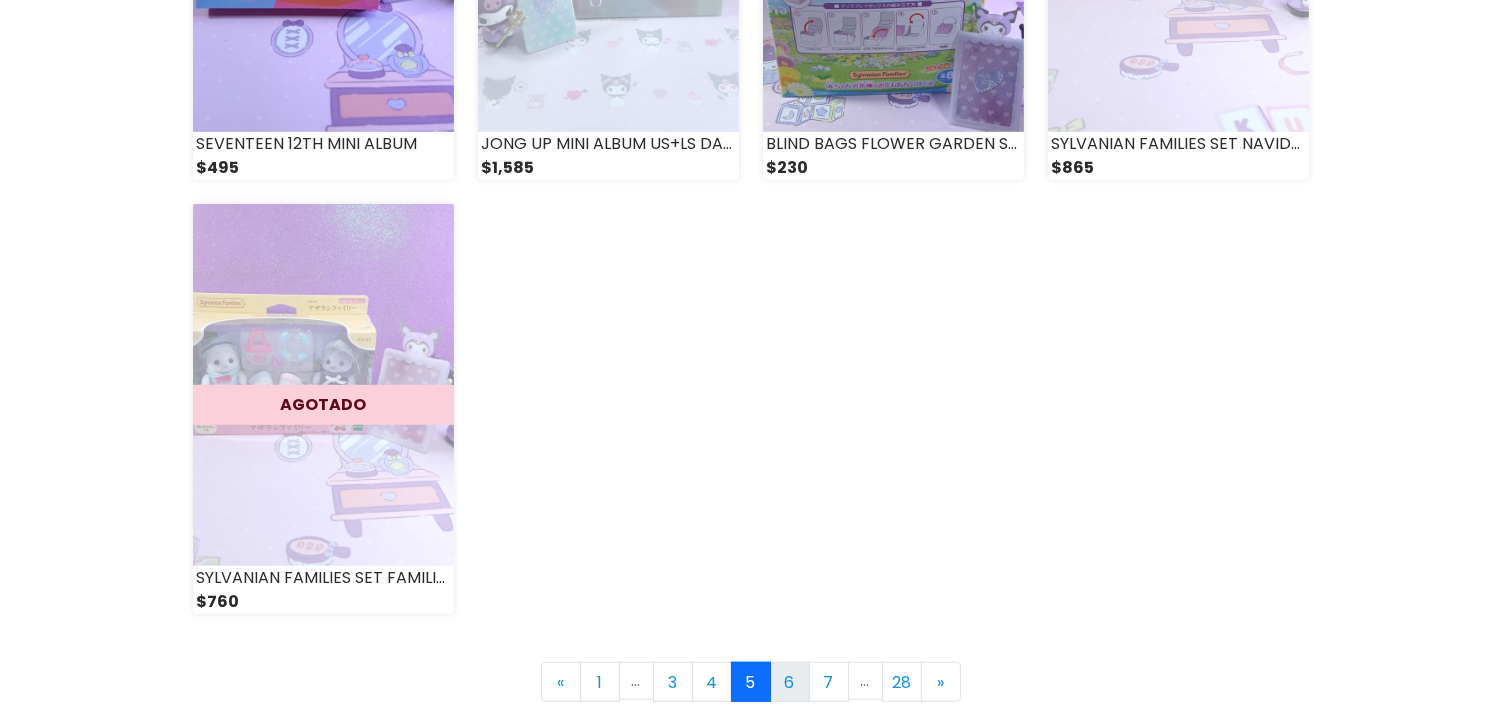 click on "6" at bounding box center (790, 682) 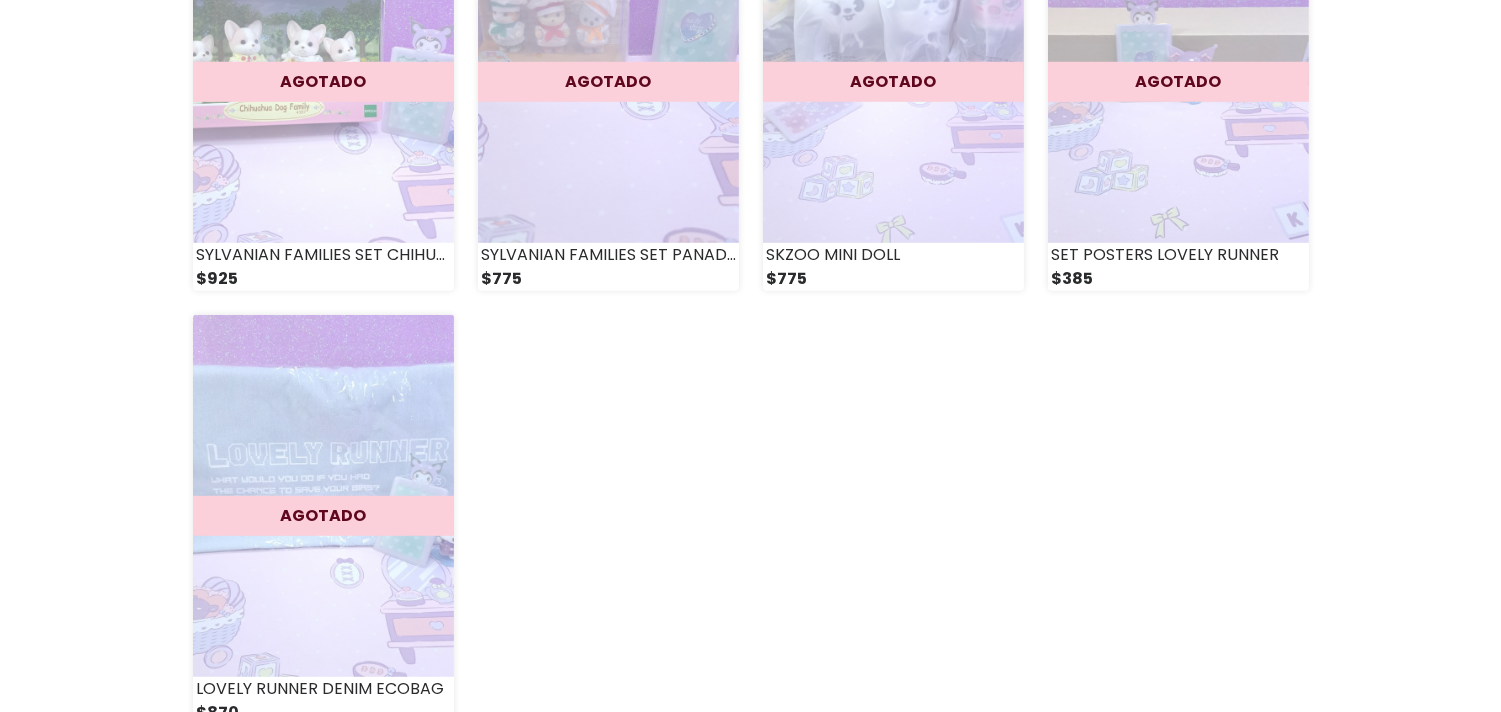 scroll, scrollTop: 3000, scrollLeft: 0, axis: vertical 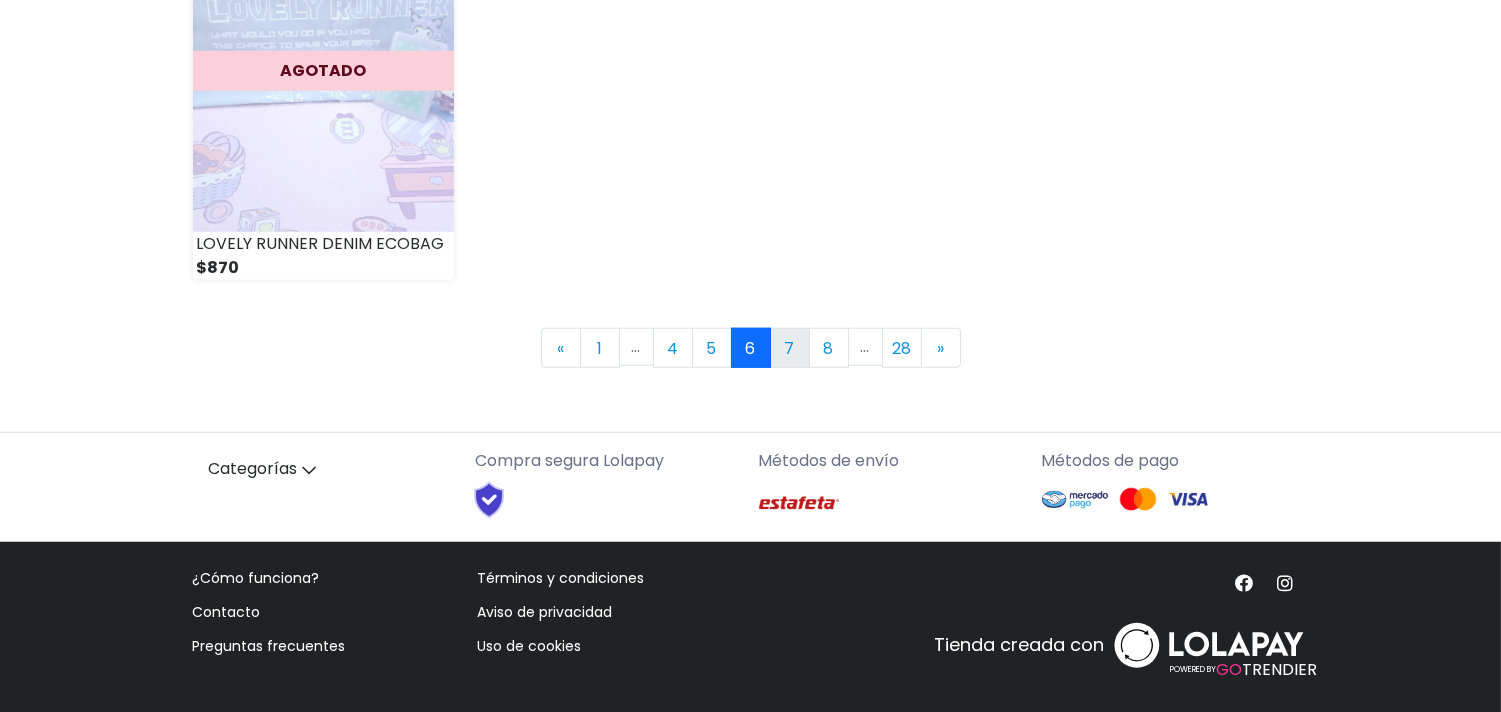 click on "7" at bounding box center (790, 348) 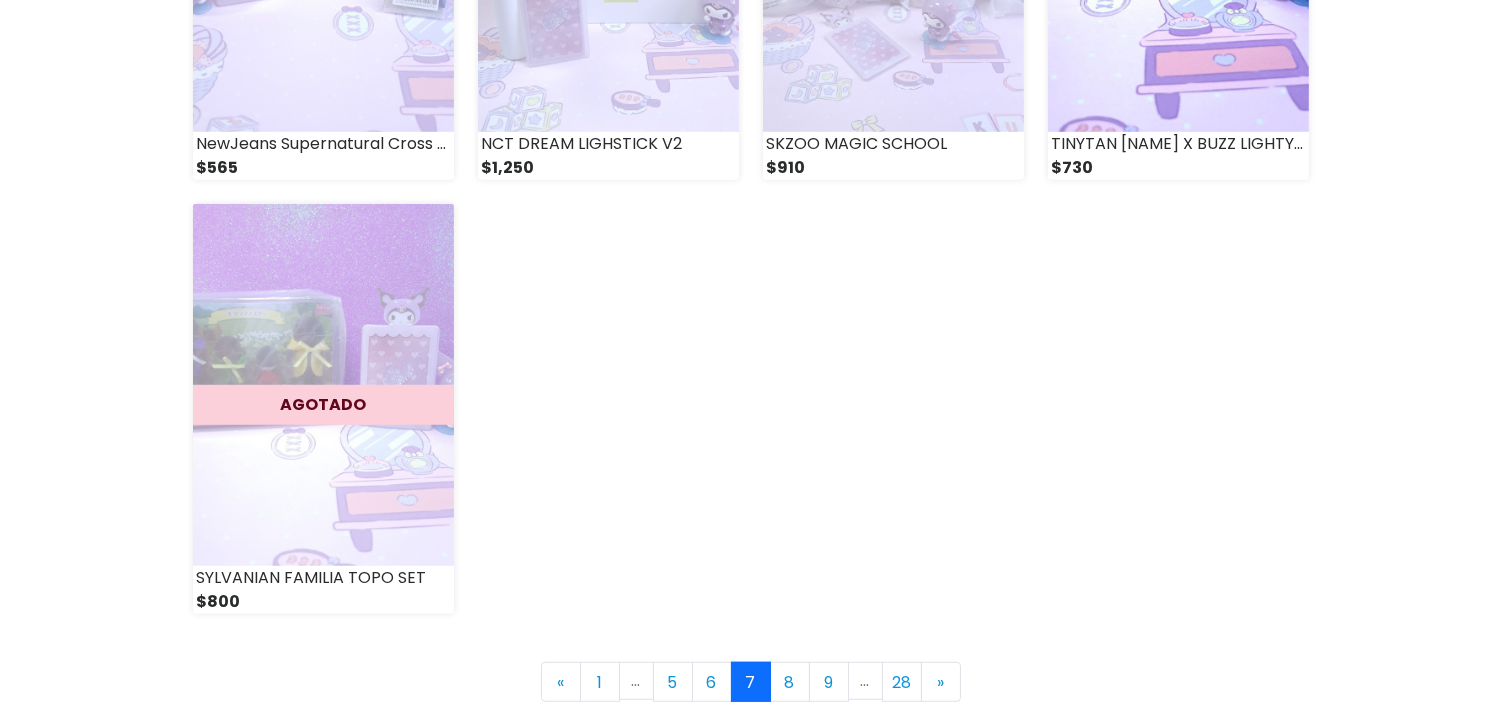 scroll, scrollTop: 2777, scrollLeft: 0, axis: vertical 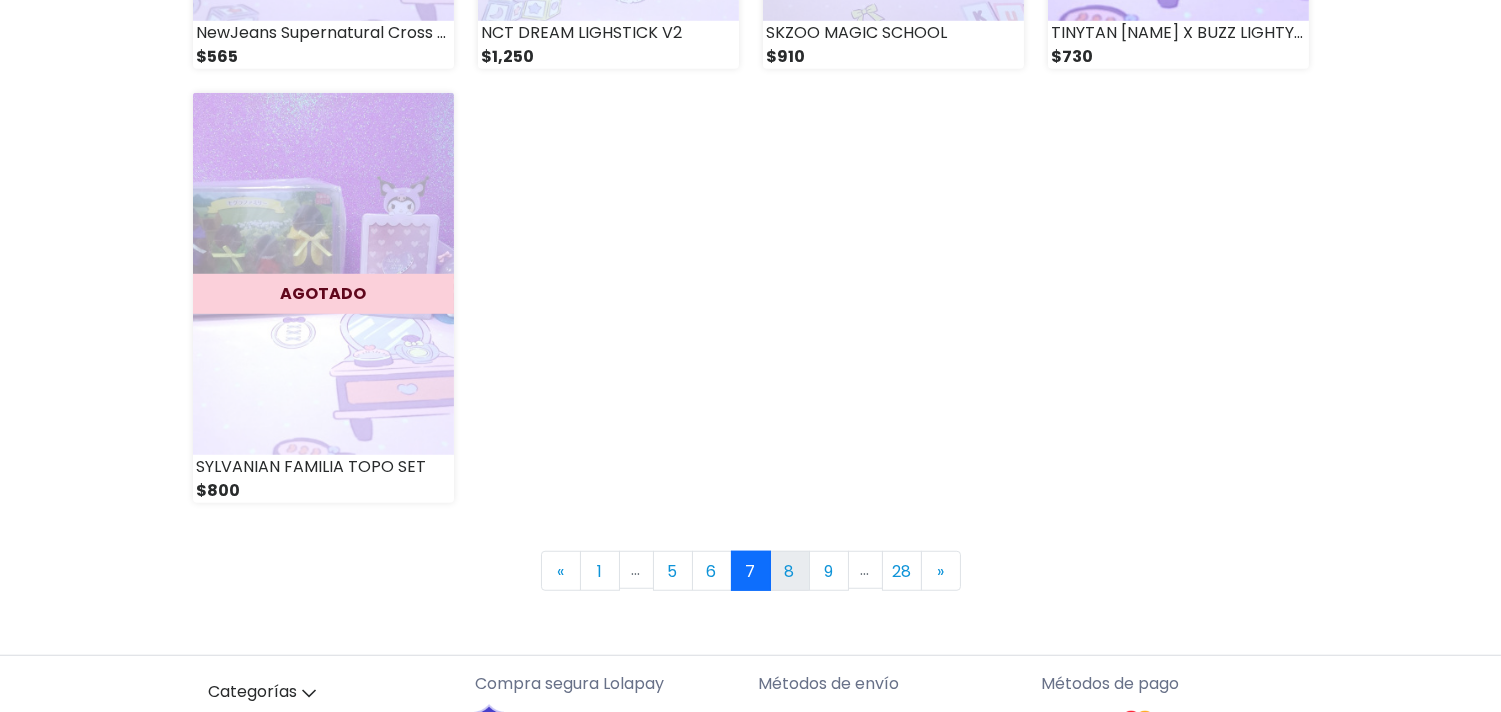 click on "8" at bounding box center [790, 571] 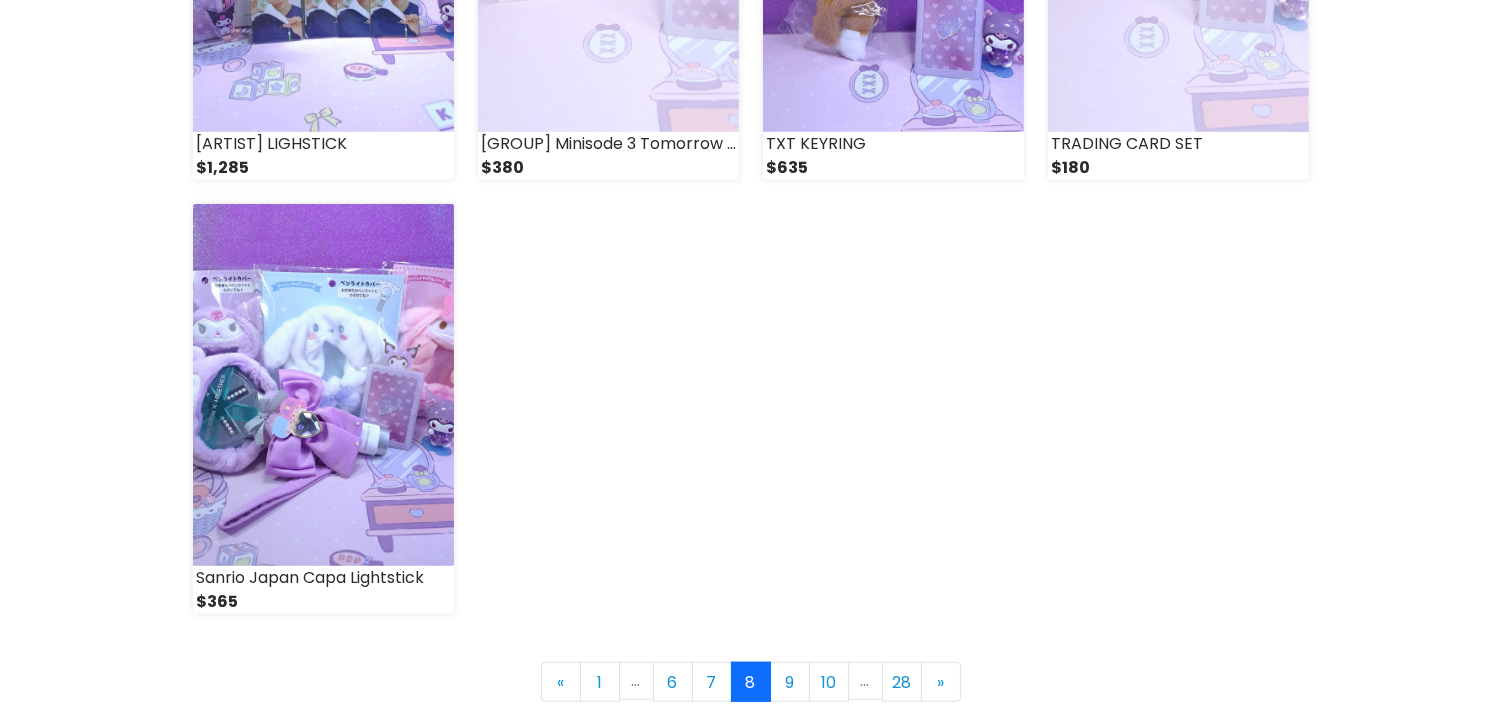 scroll, scrollTop: 2777, scrollLeft: 0, axis: vertical 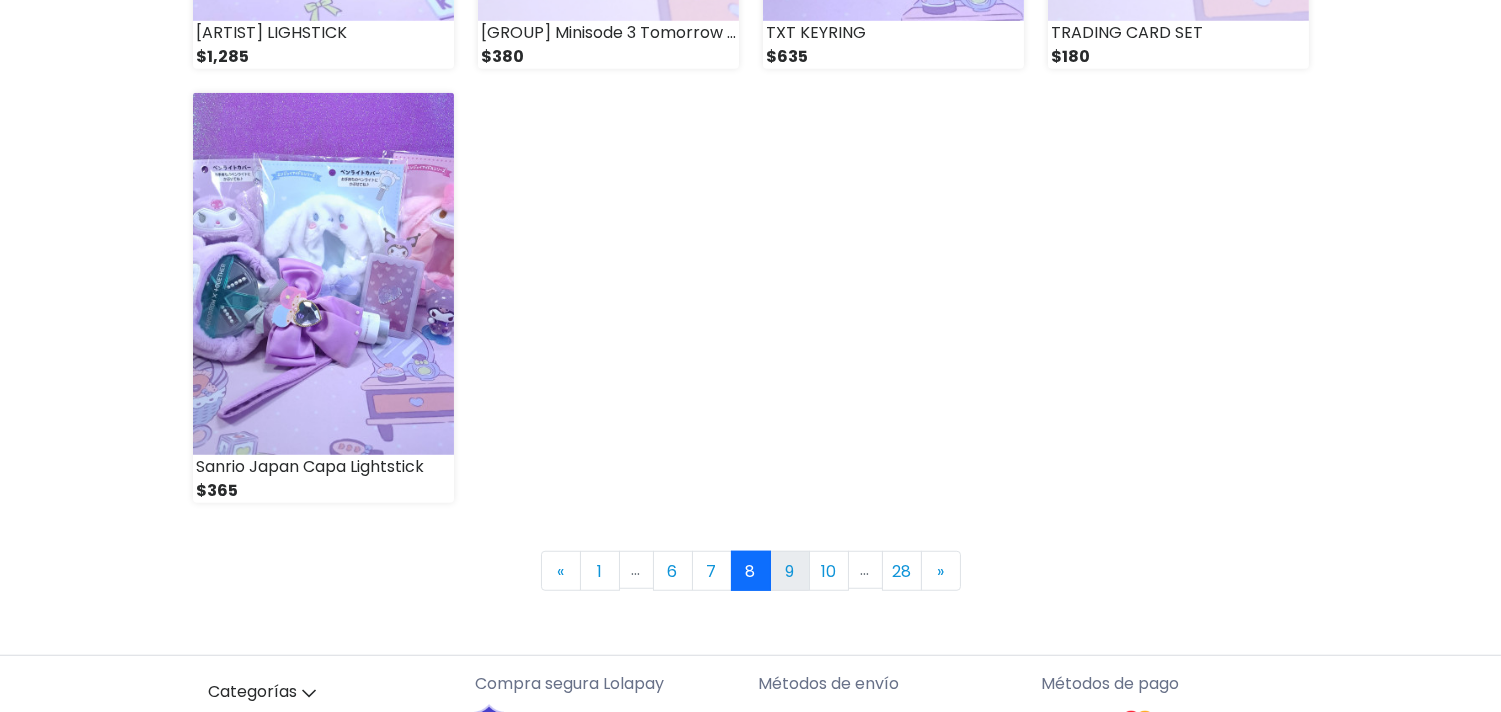 click on "9" at bounding box center (790, 571) 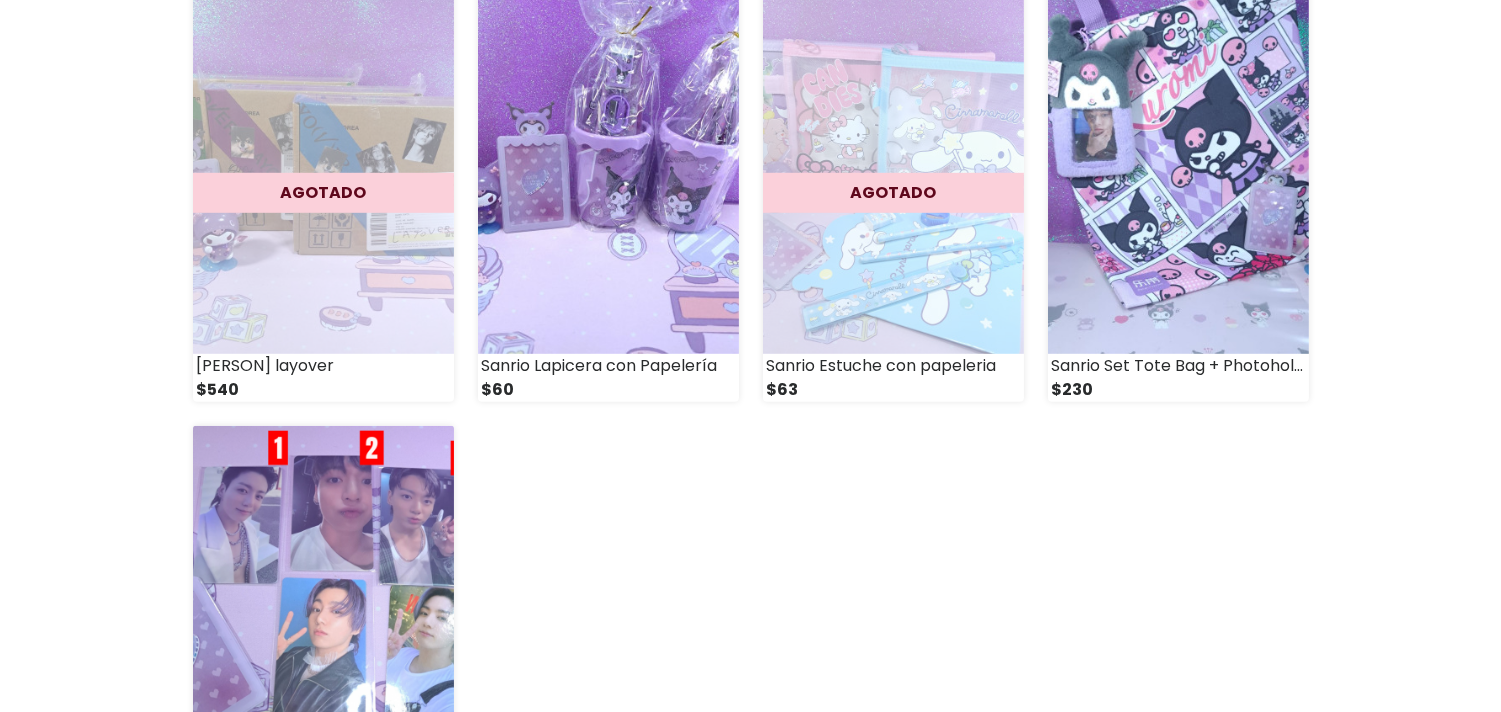 scroll, scrollTop: 2666, scrollLeft: 0, axis: vertical 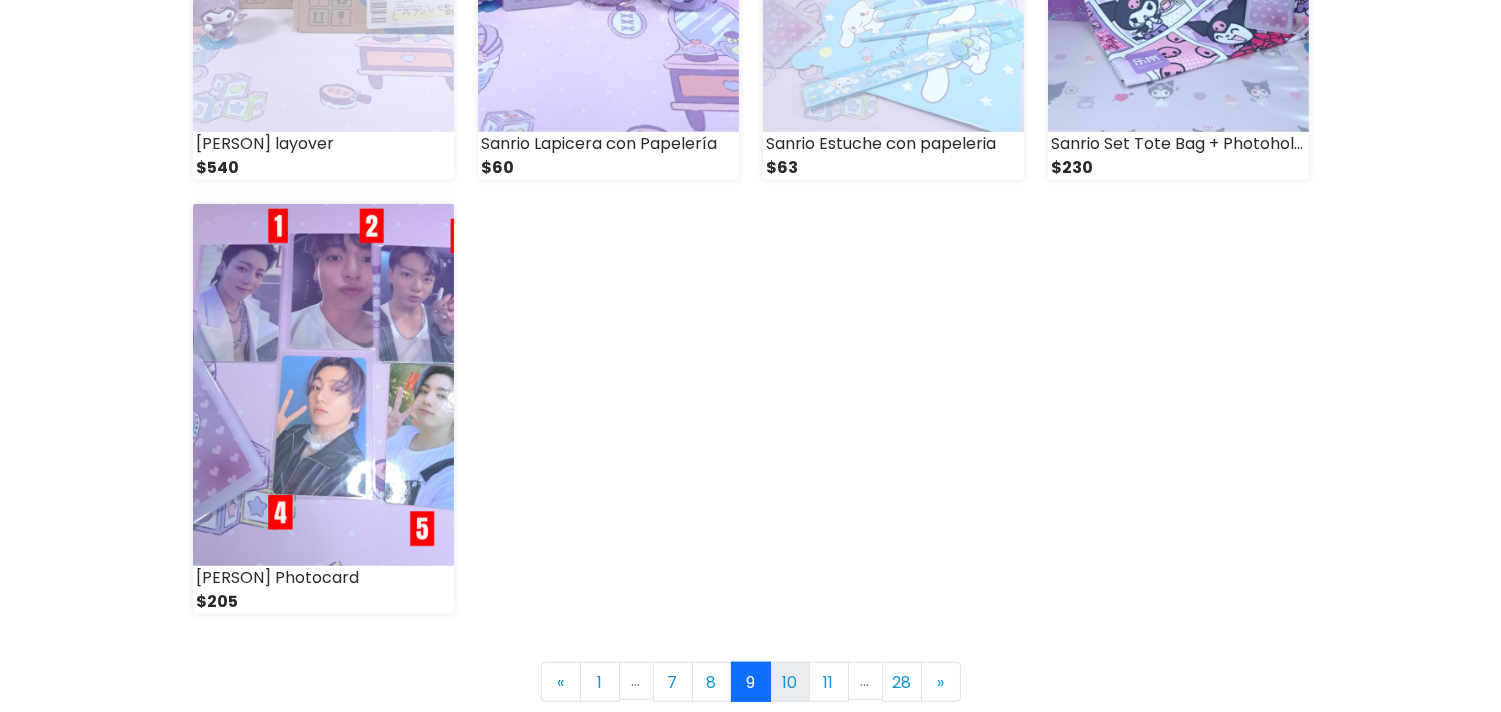 click on "10" at bounding box center (790, 682) 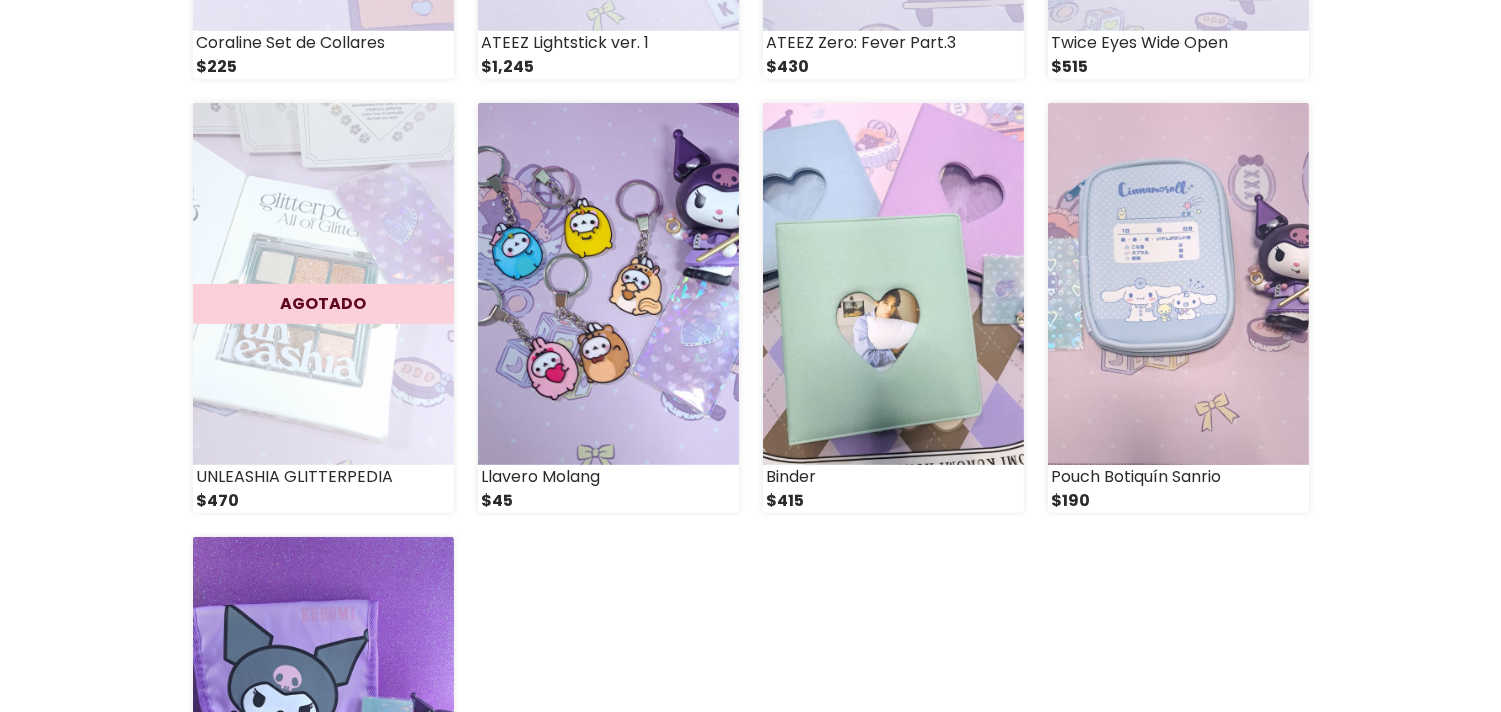 scroll, scrollTop: 2666, scrollLeft: 0, axis: vertical 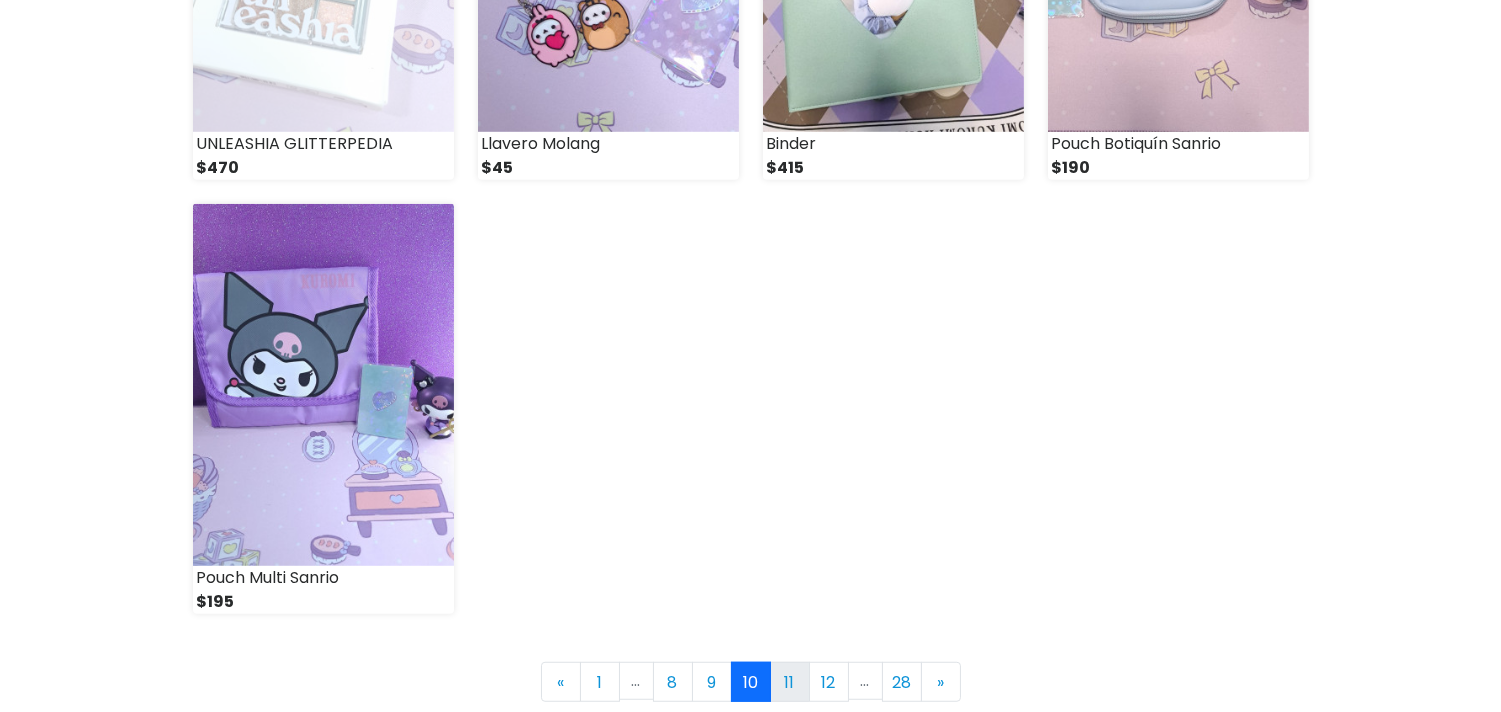 click on "11" at bounding box center (790, 682) 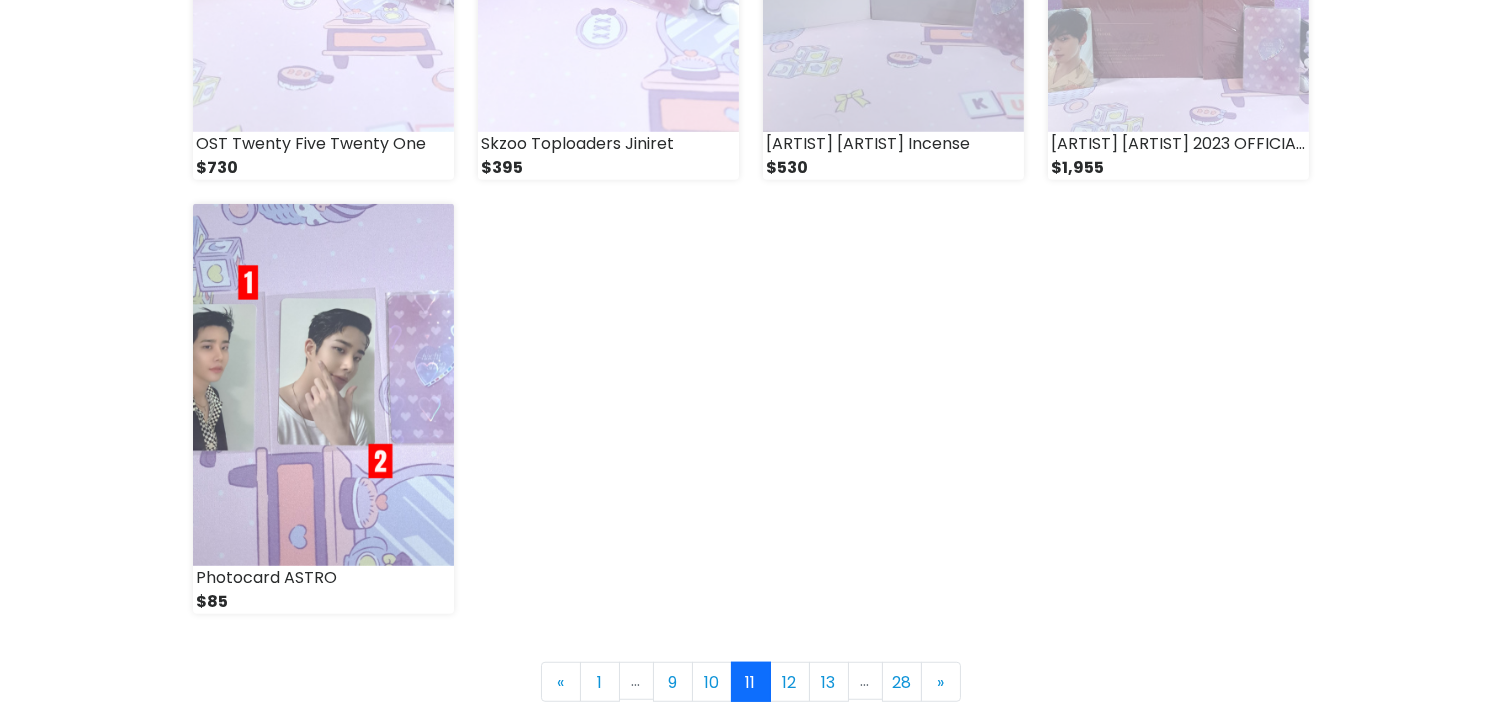 scroll, scrollTop: 2777, scrollLeft: 0, axis: vertical 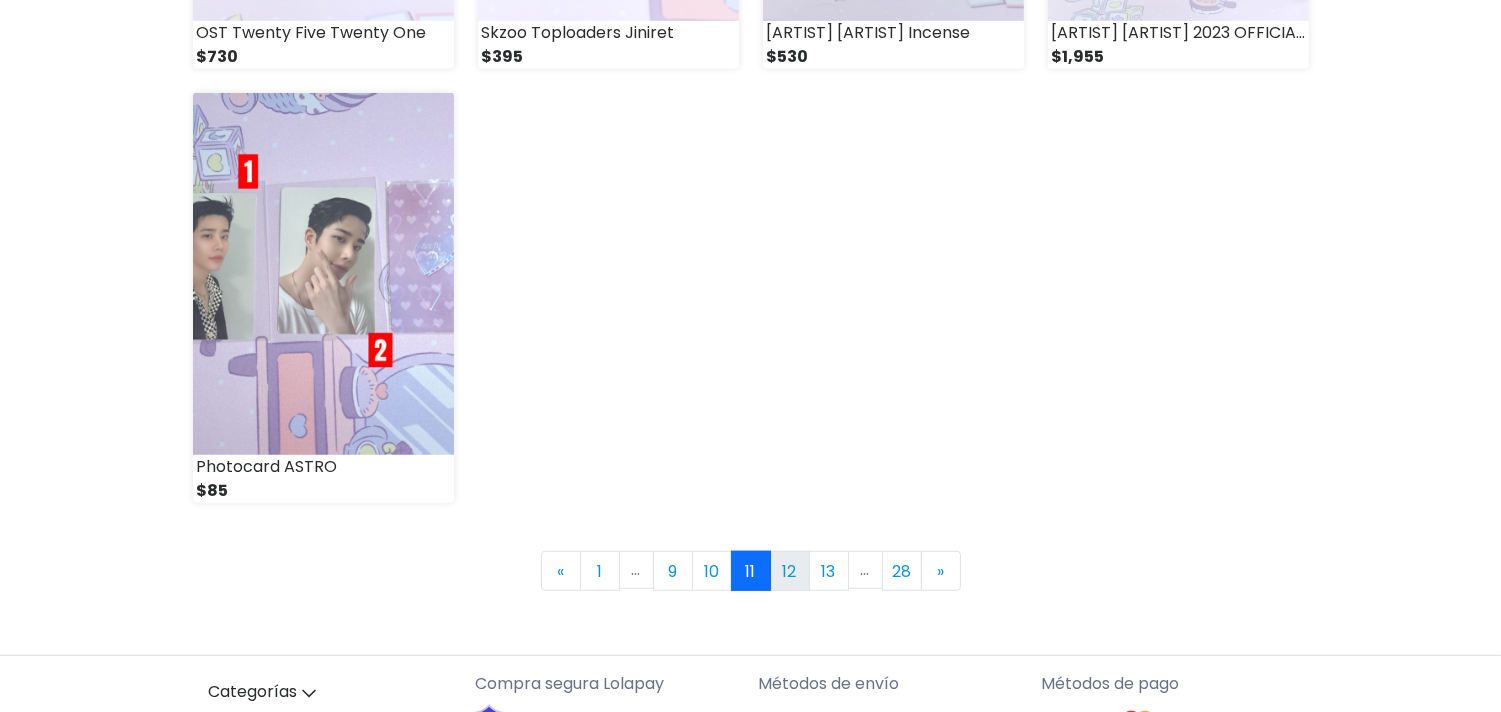 click on "12" at bounding box center [790, 571] 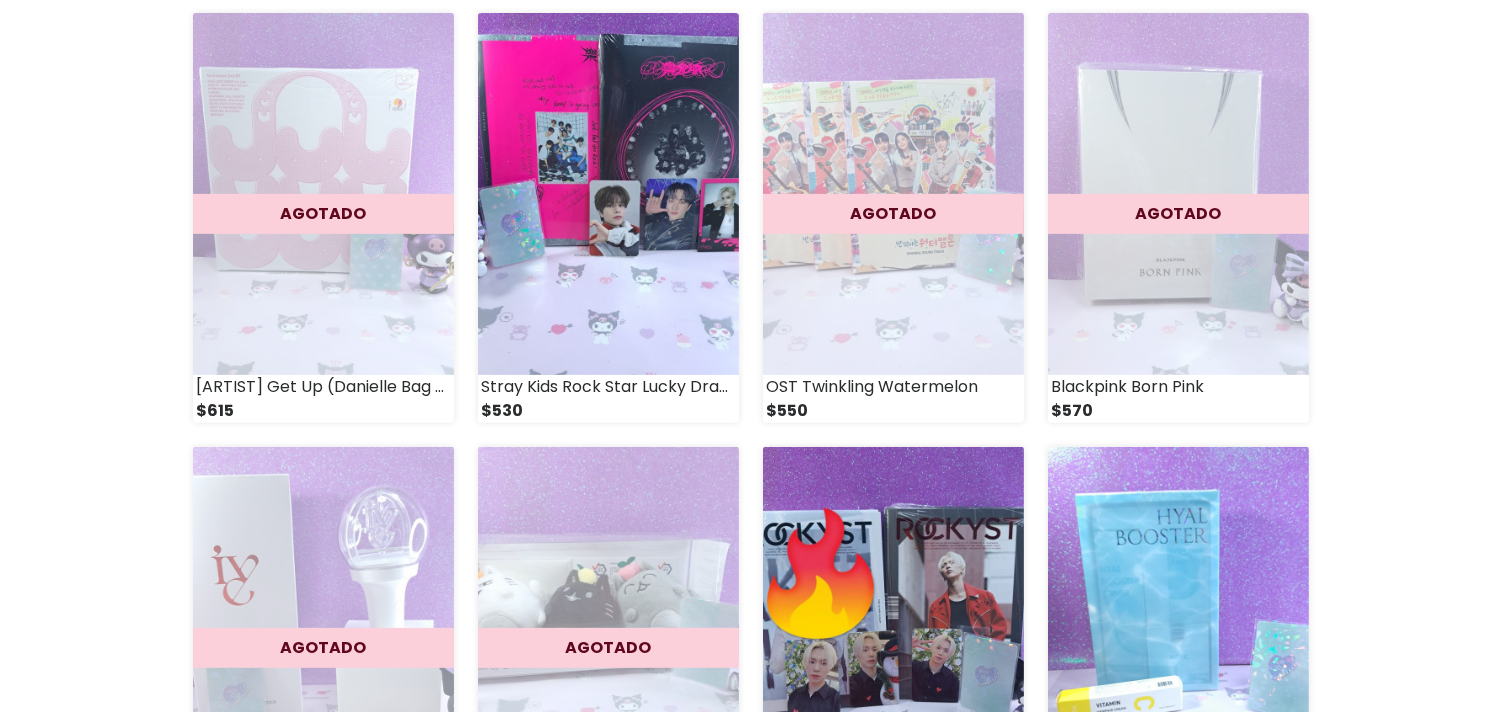 scroll, scrollTop: 1777, scrollLeft: 0, axis: vertical 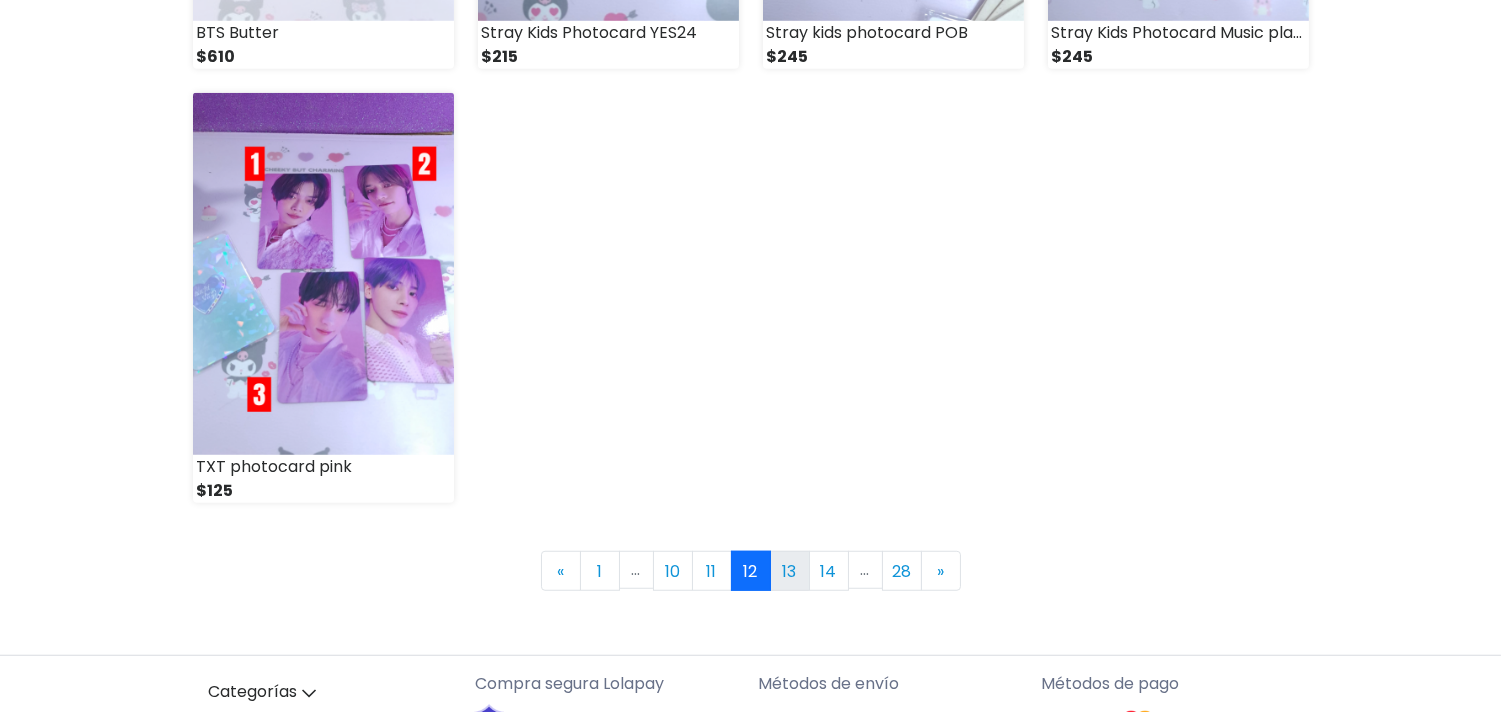 click on "13" at bounding box center (790, 571) 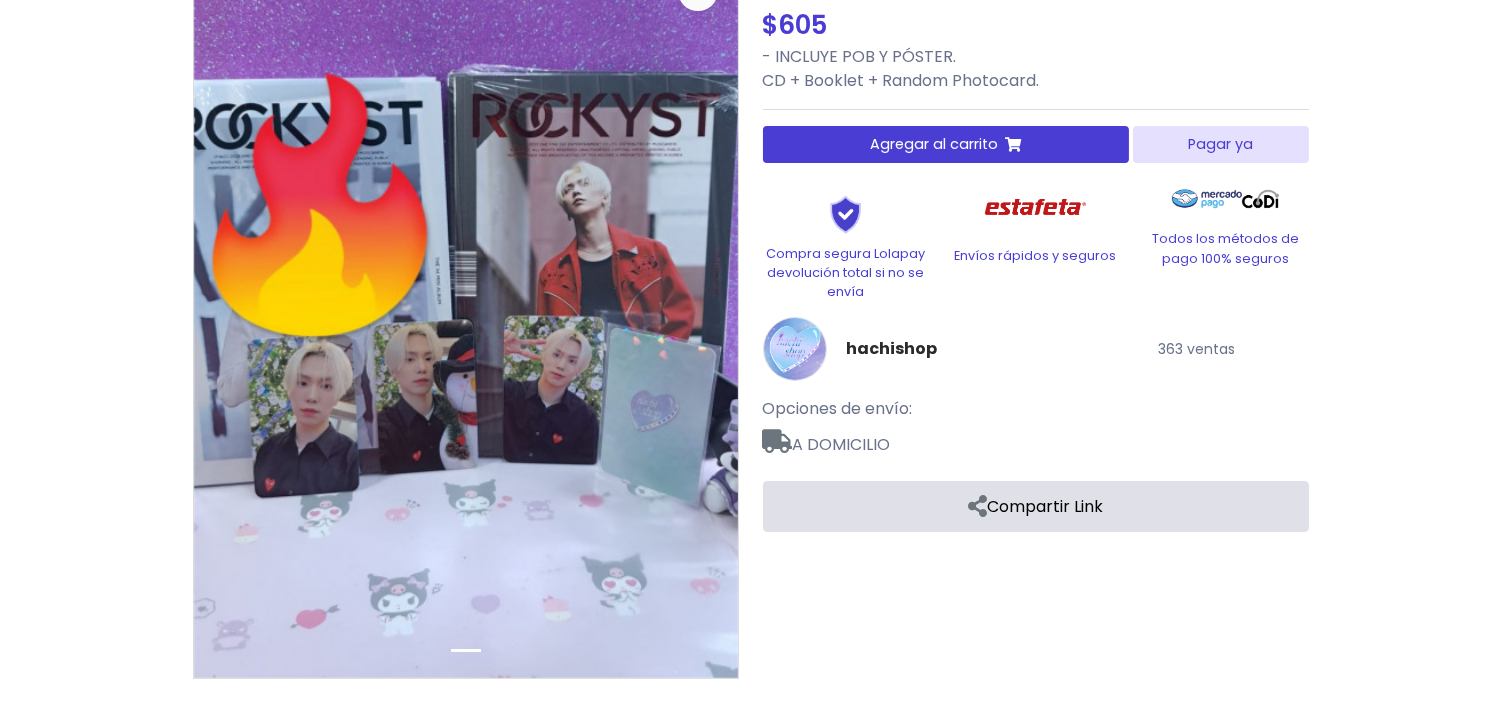 scroll, scrollTop: 0, scrollLeft: 0, axis: both 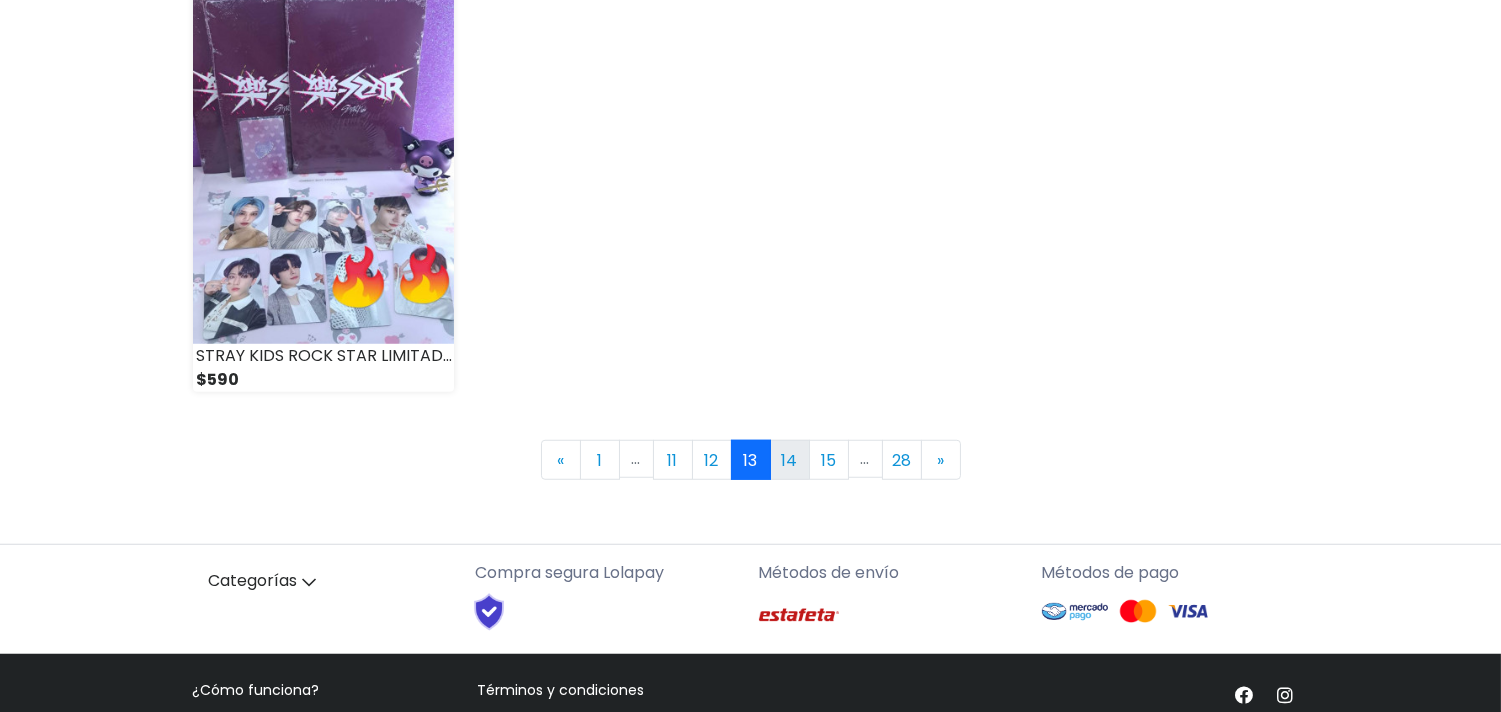 click on "14" at bounding box center [790, 460] 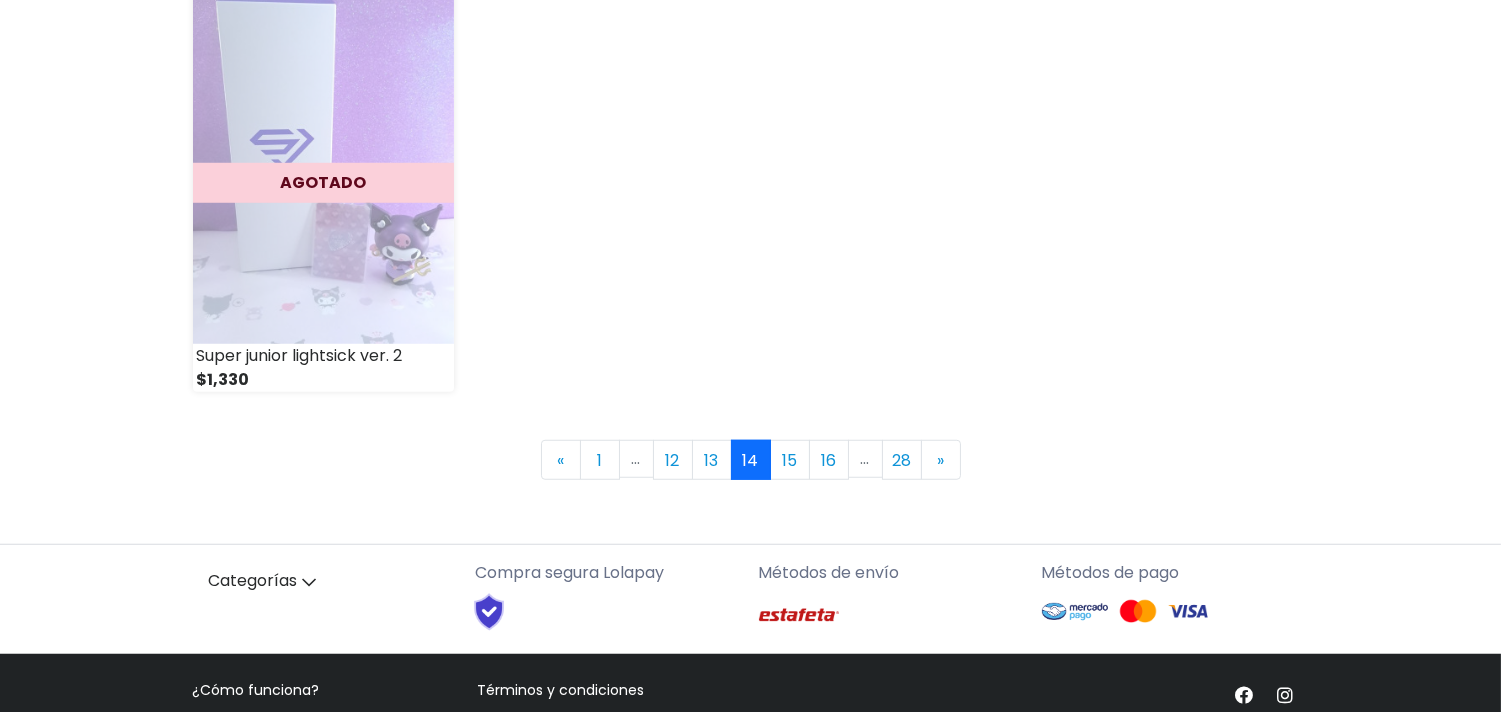 scroll, scrollTop: 3000, scrollLeft: 0, axis: vertical 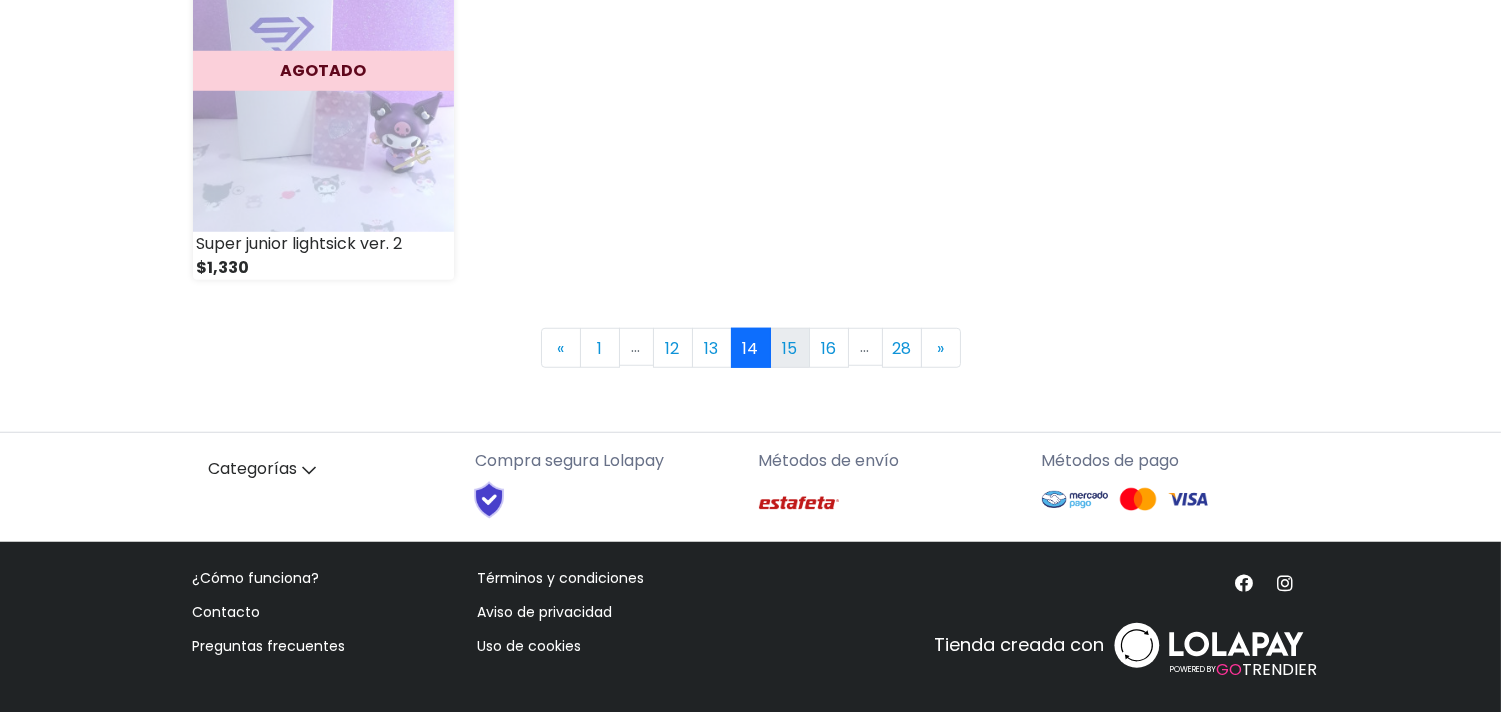 click on "15" at bounding box center (790, 348) 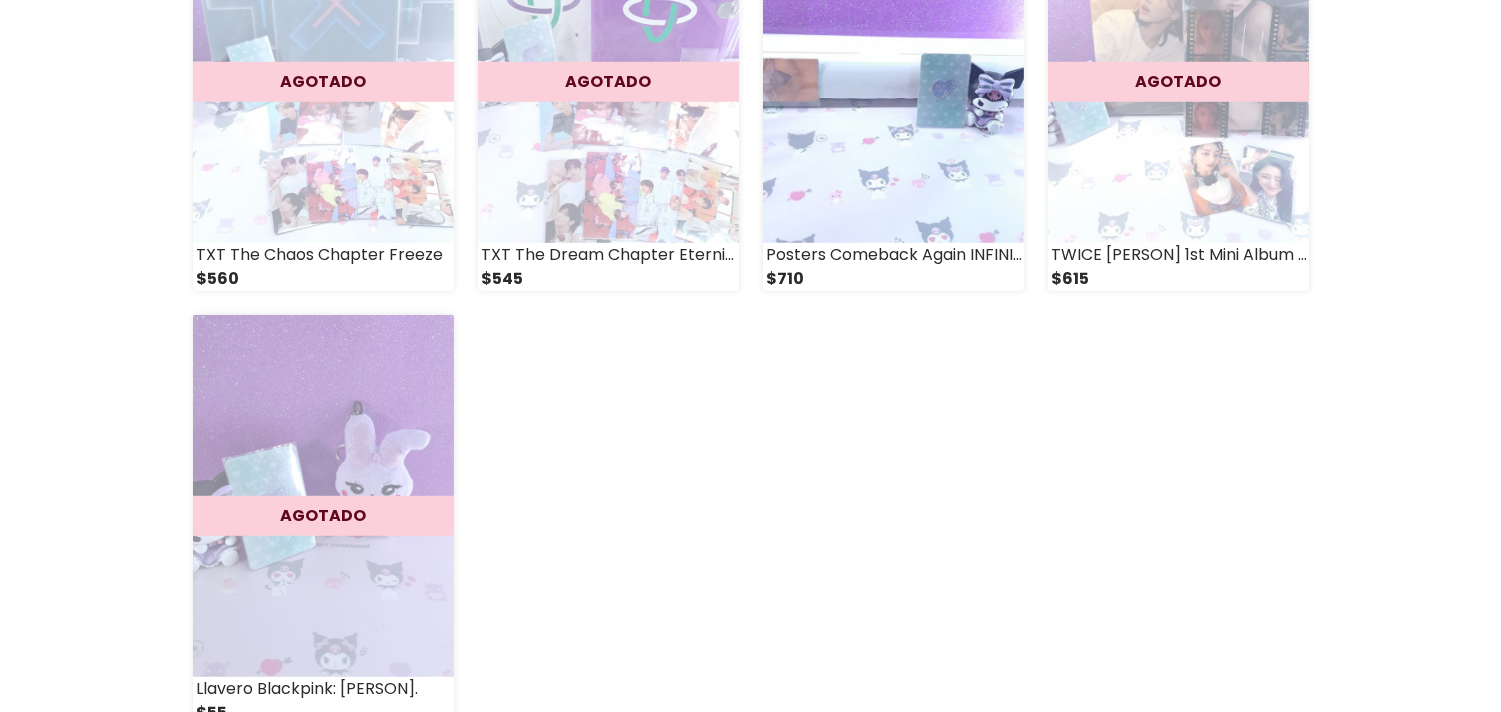 scroll, scrollTop: 2777, scrollLeft: 0, axis: vertical 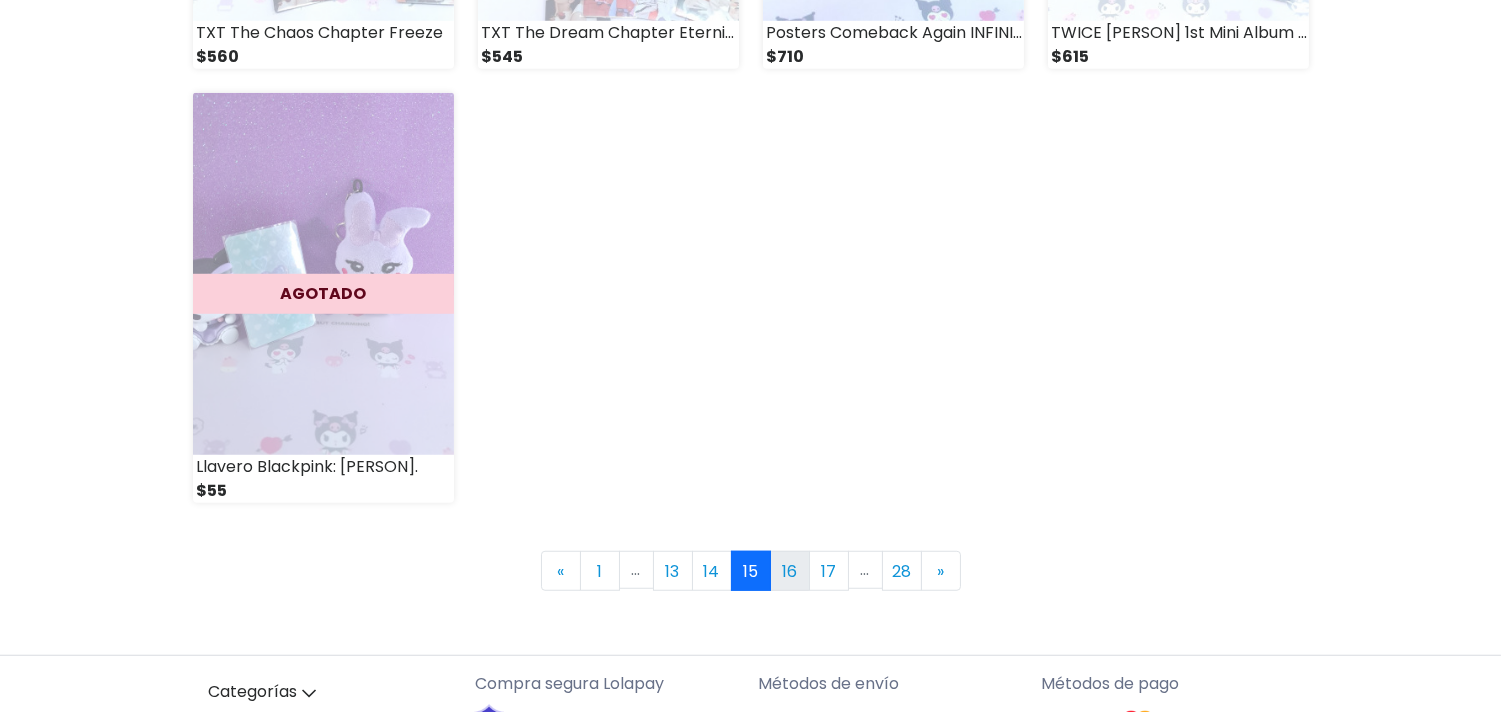 click on "16" at bounding box center [790, 571] 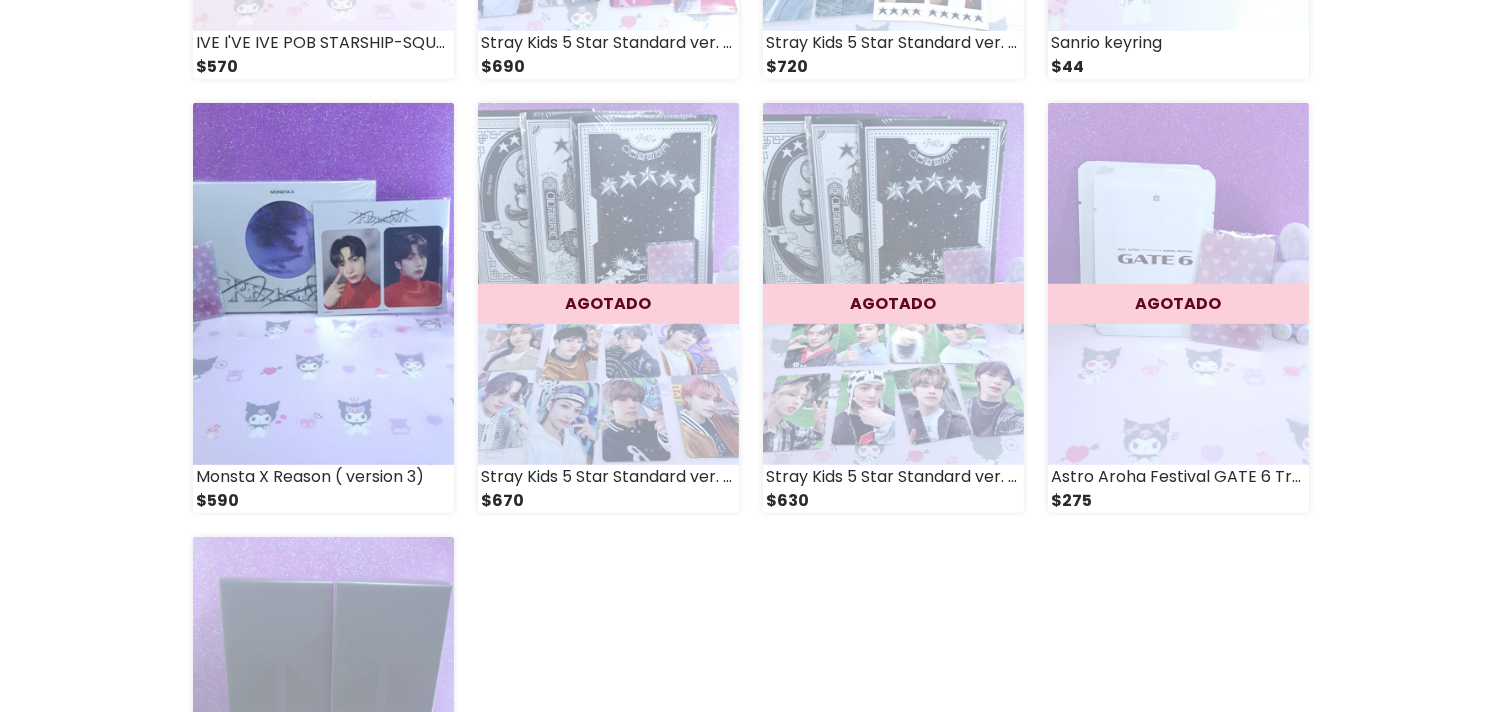 scroll, scrollTop: 2888, scrollLeft: 0, axis: vertical 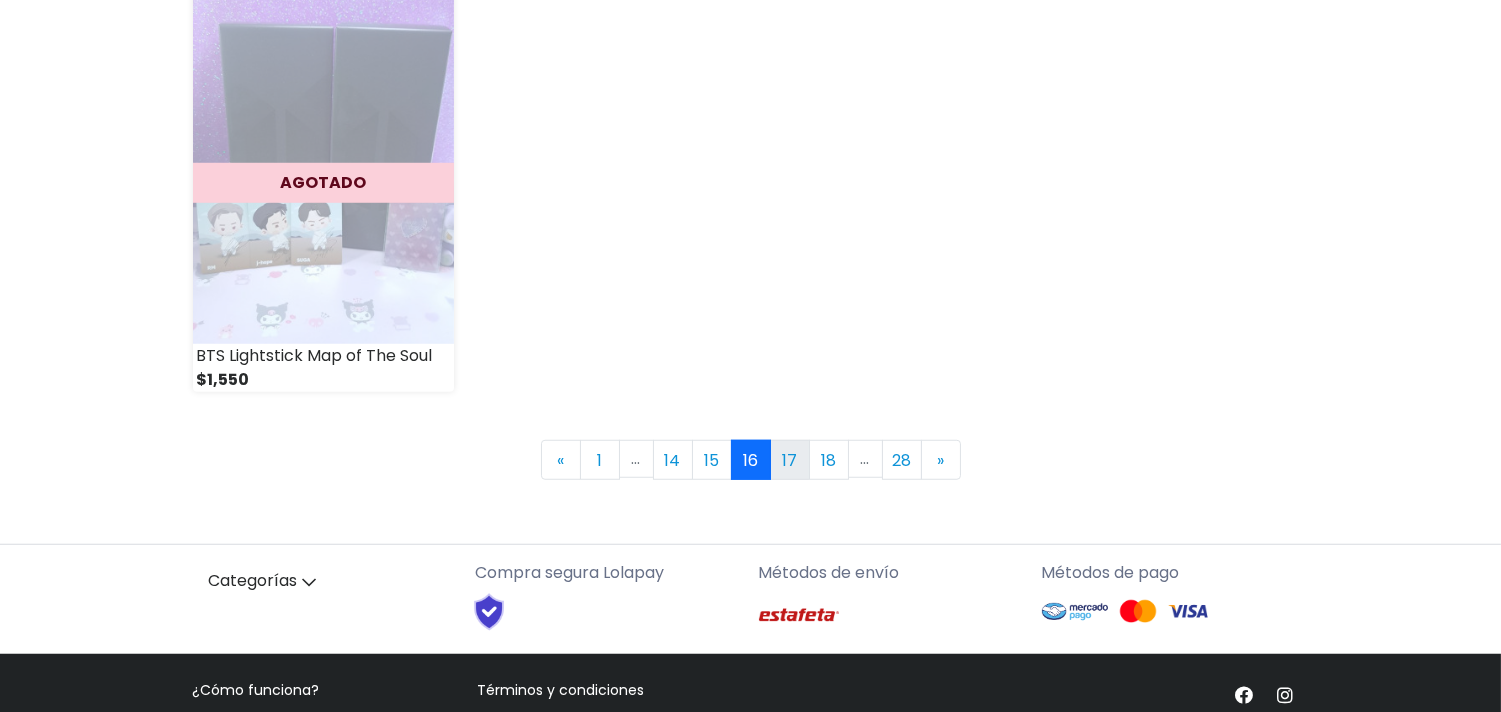 click on "17" at bounding box center (790, 460) 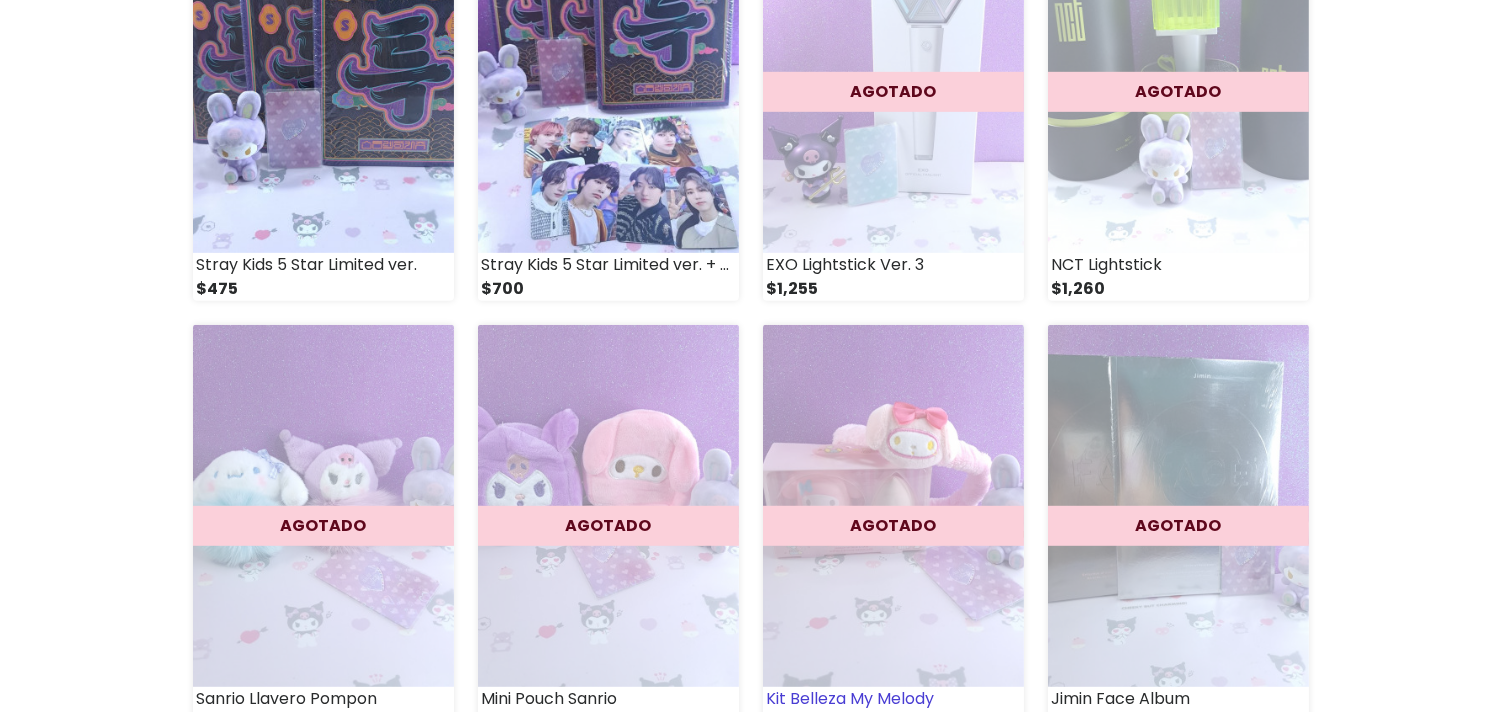 scroll, scrollTop: 2777, scrollLeft: 0, axis: vertical 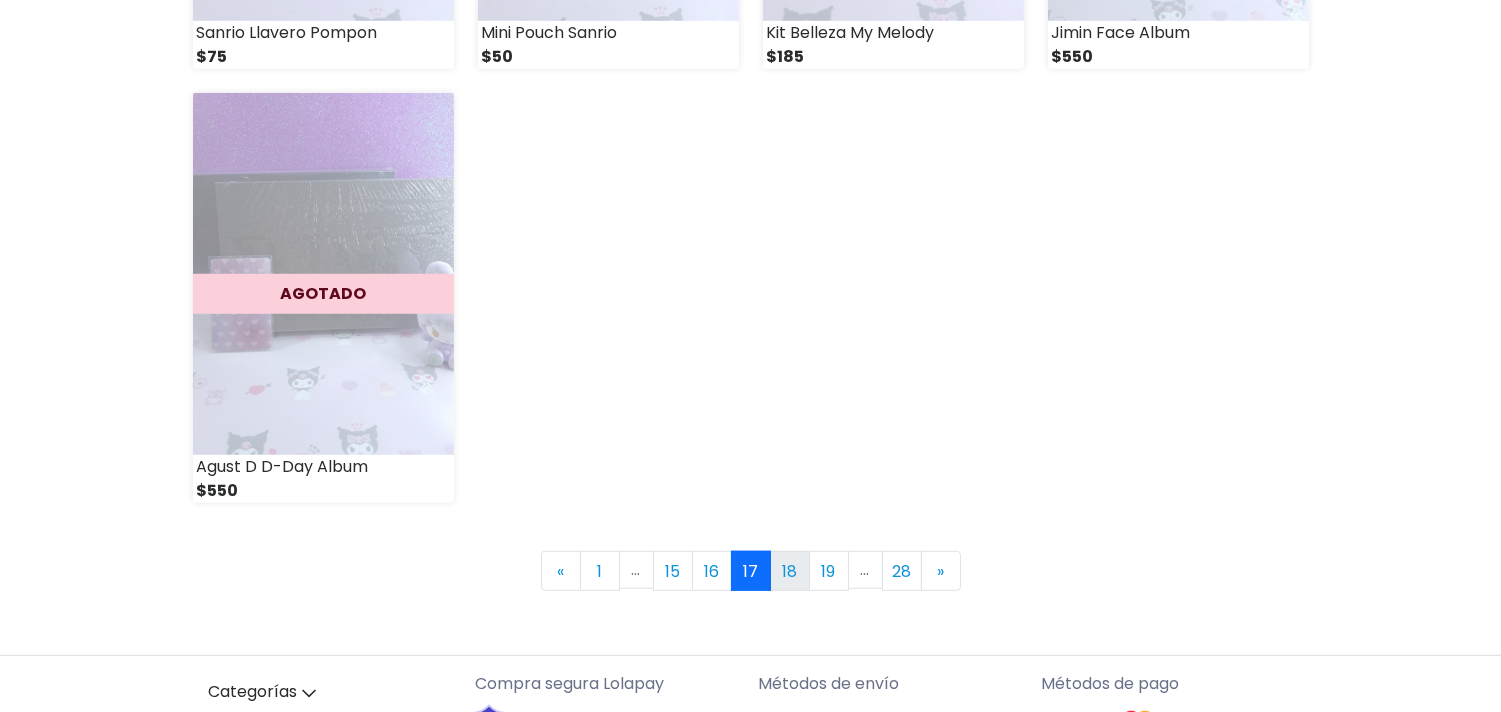 click on "18" at bounding box center [790, 571] 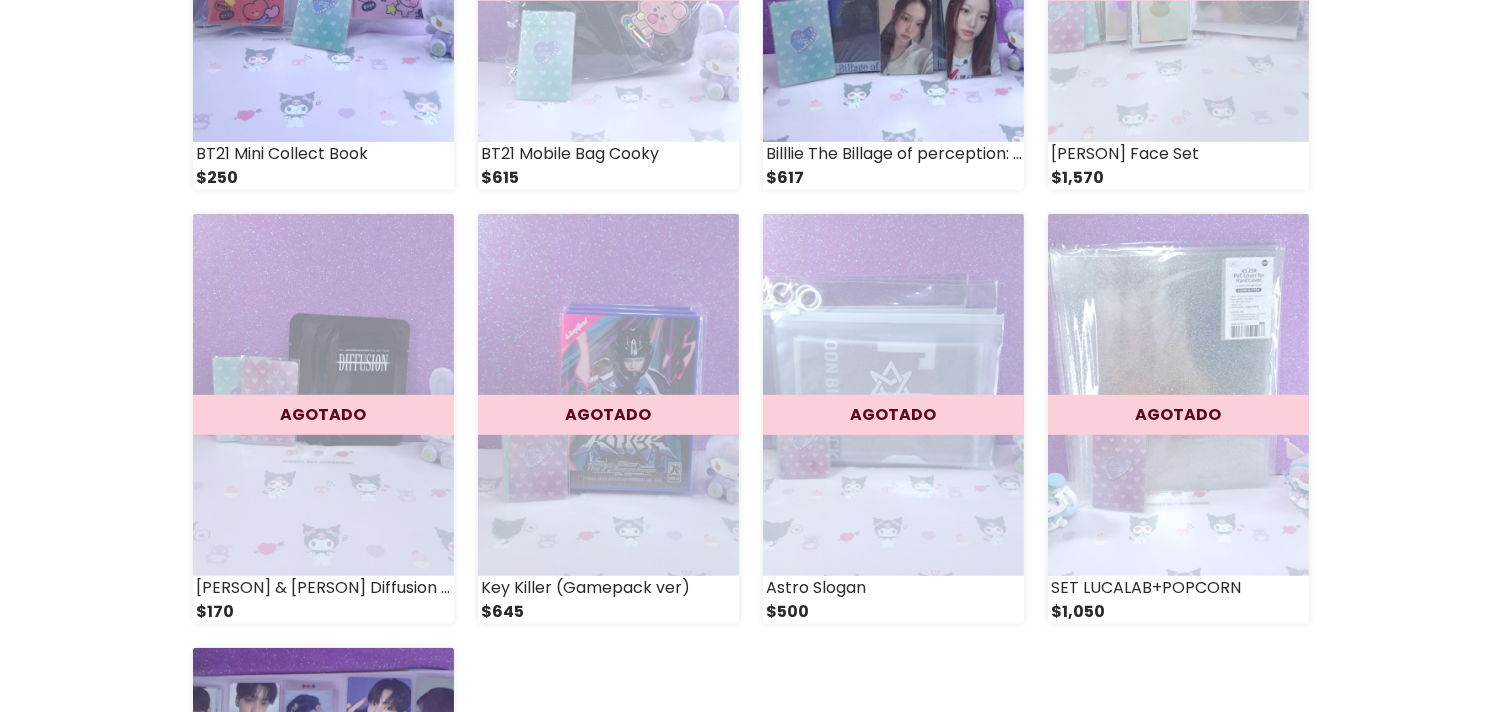 scroll, scrollTop: 2666, scrollLeft: 0, axis: vertical 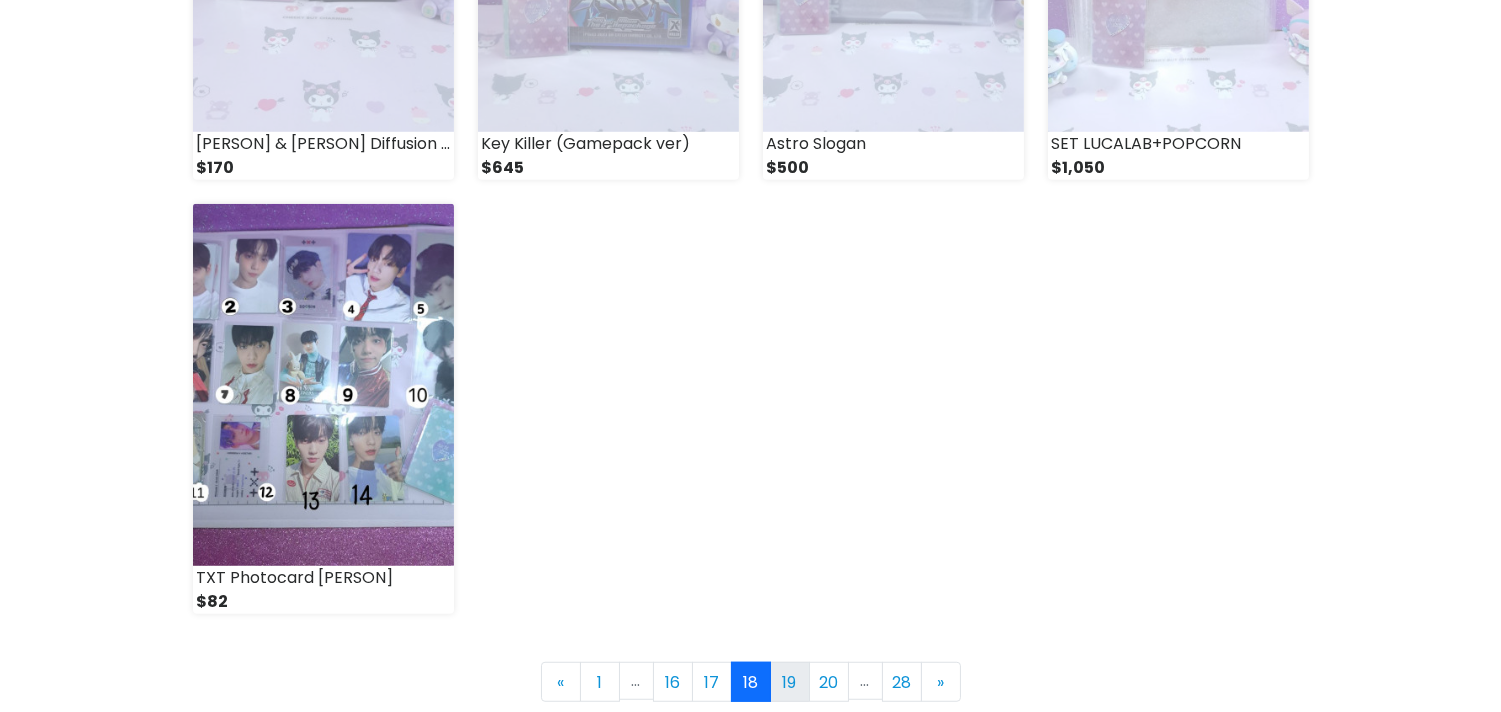 click on "19" at bounding box center (790, 682) 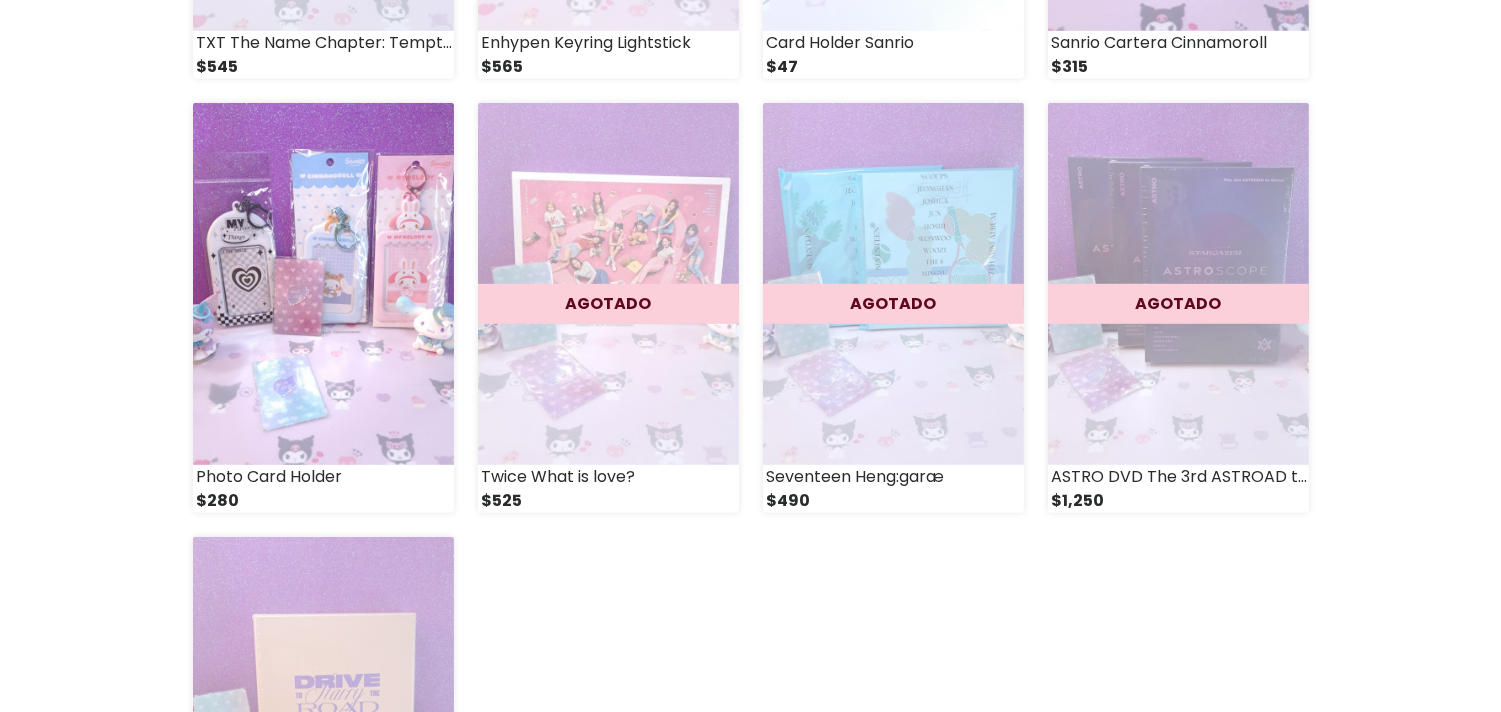 scroll, scrollTop: 2666, scrollLeft: 0, axis: vertical 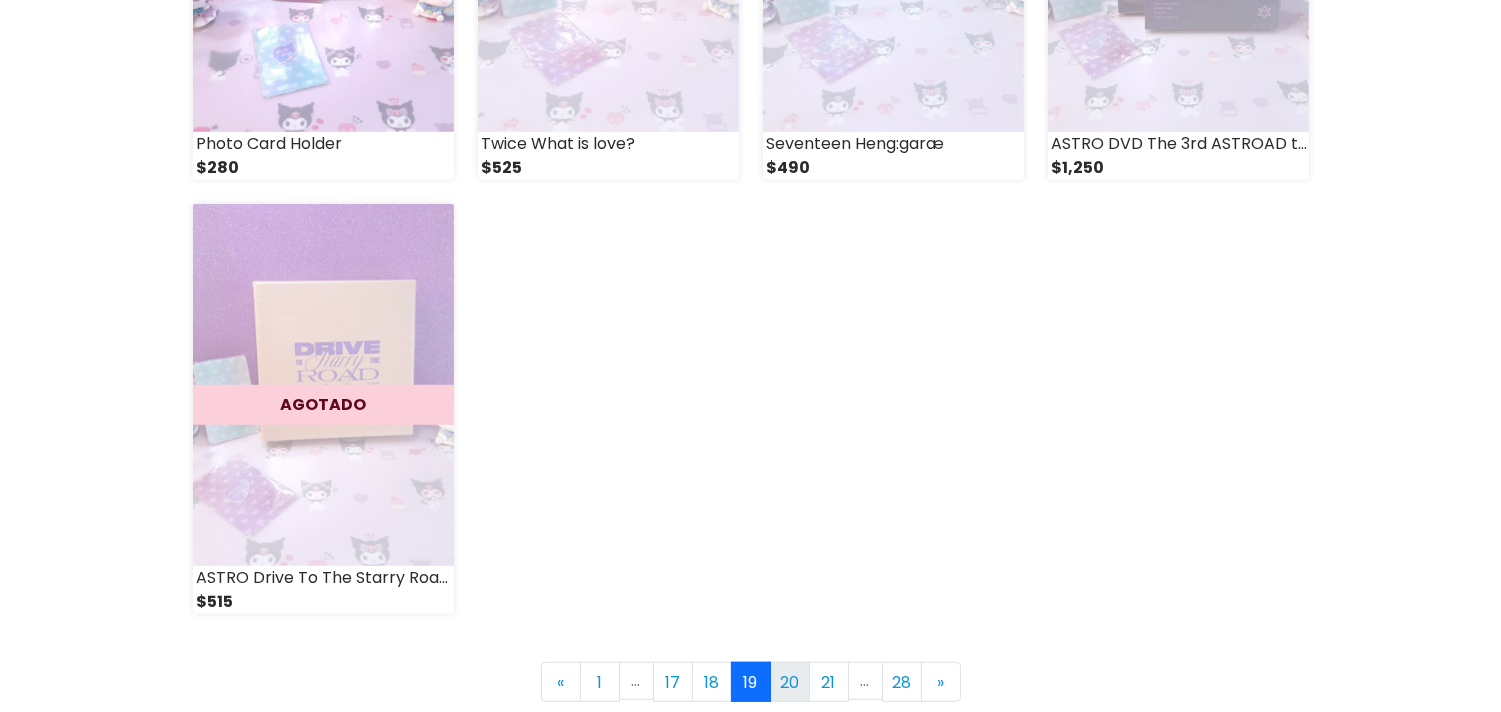 click on "20" at bounding box center [790, 682] 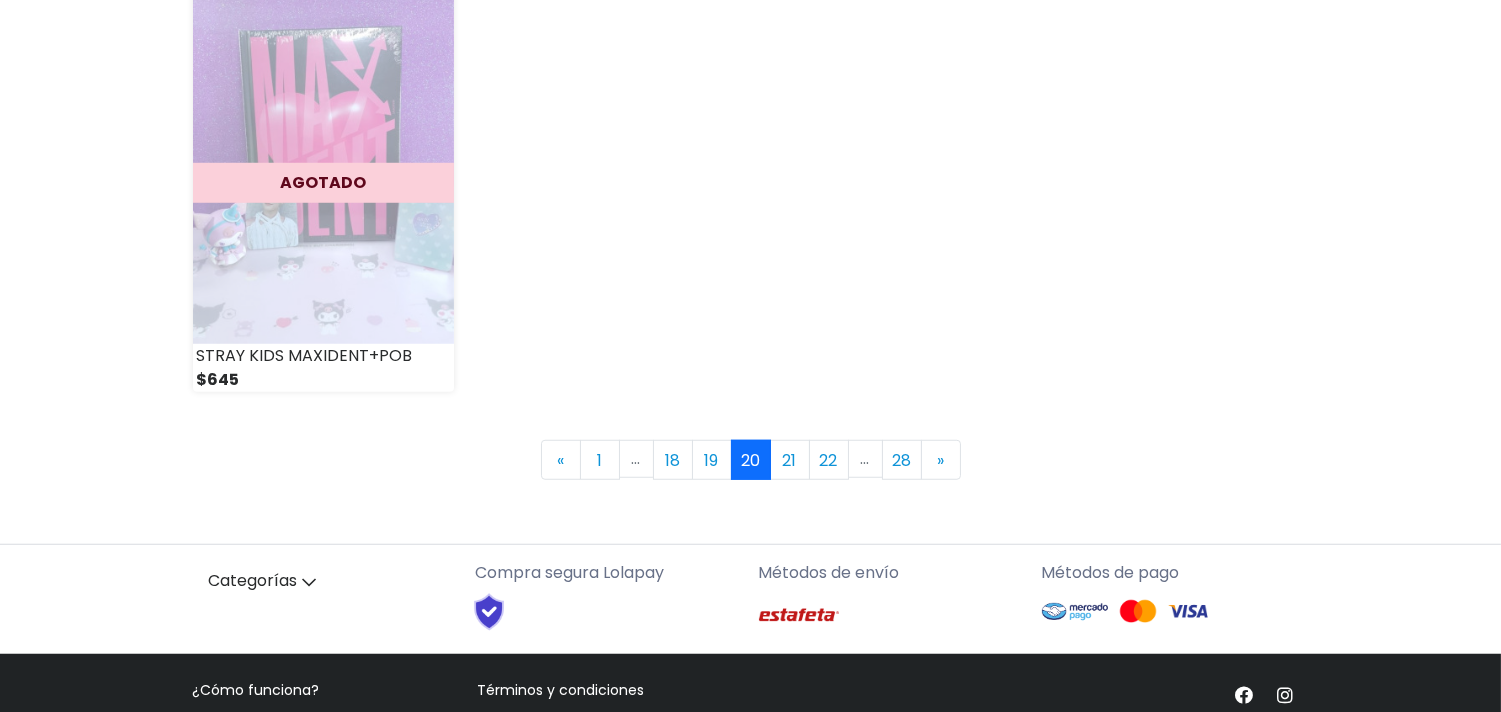 scroll, scrollTop: 3000, scrollLeft: 0, axis: vertical 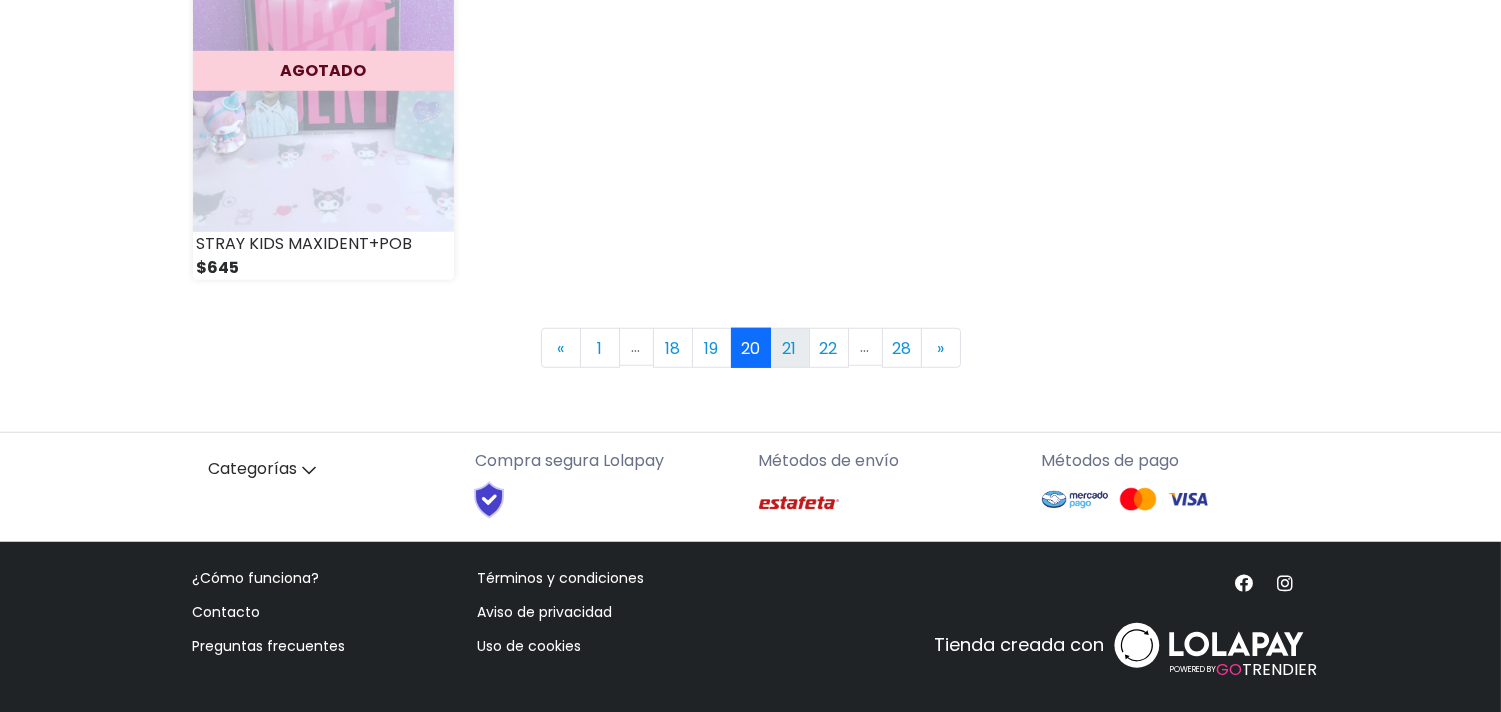 click on "21" at bounding box center [790, 348] 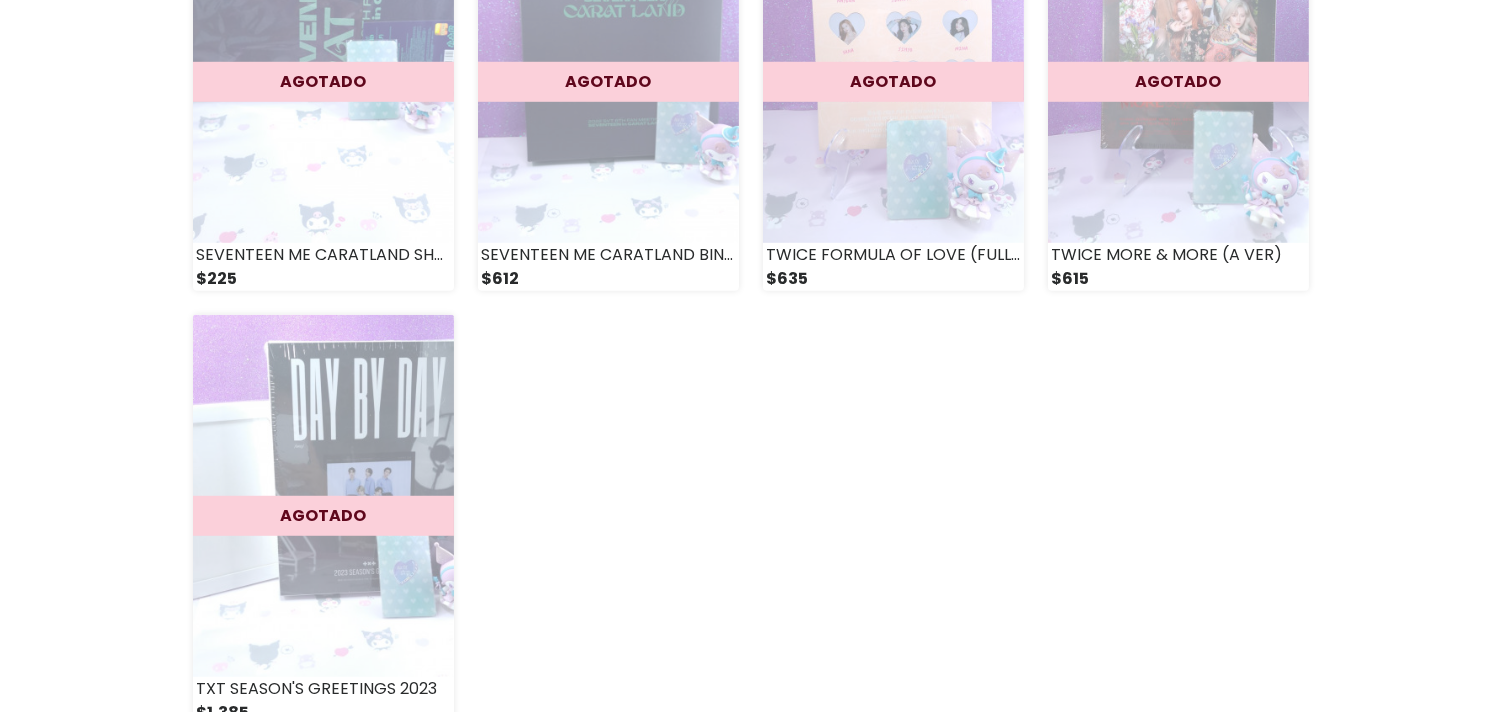 scroll, scrollTop: 2888, scrollLeft: 0, axis: vertical 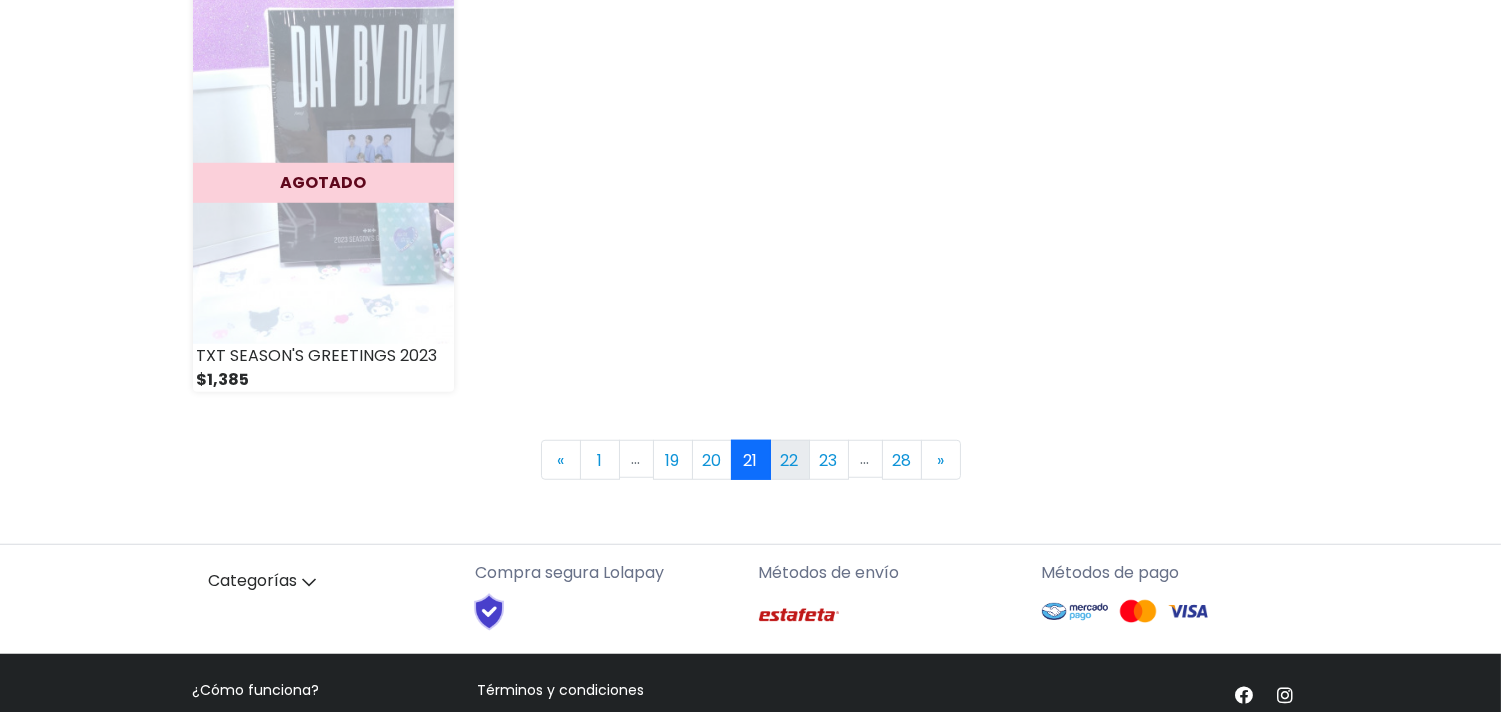 click on "22" at bounding box center (790, 460) 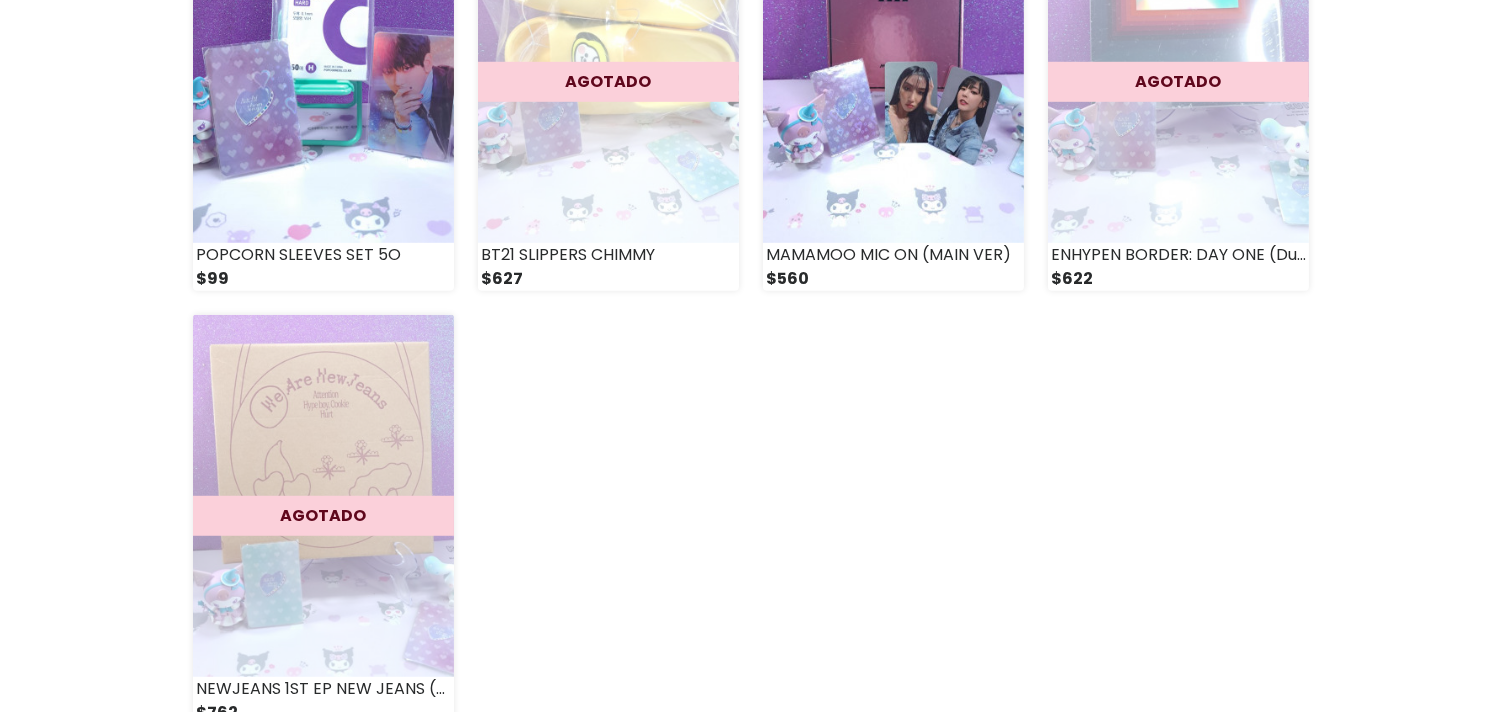 scroll, scrollTop: 3000, scrollLeft: 0, axis: vertical 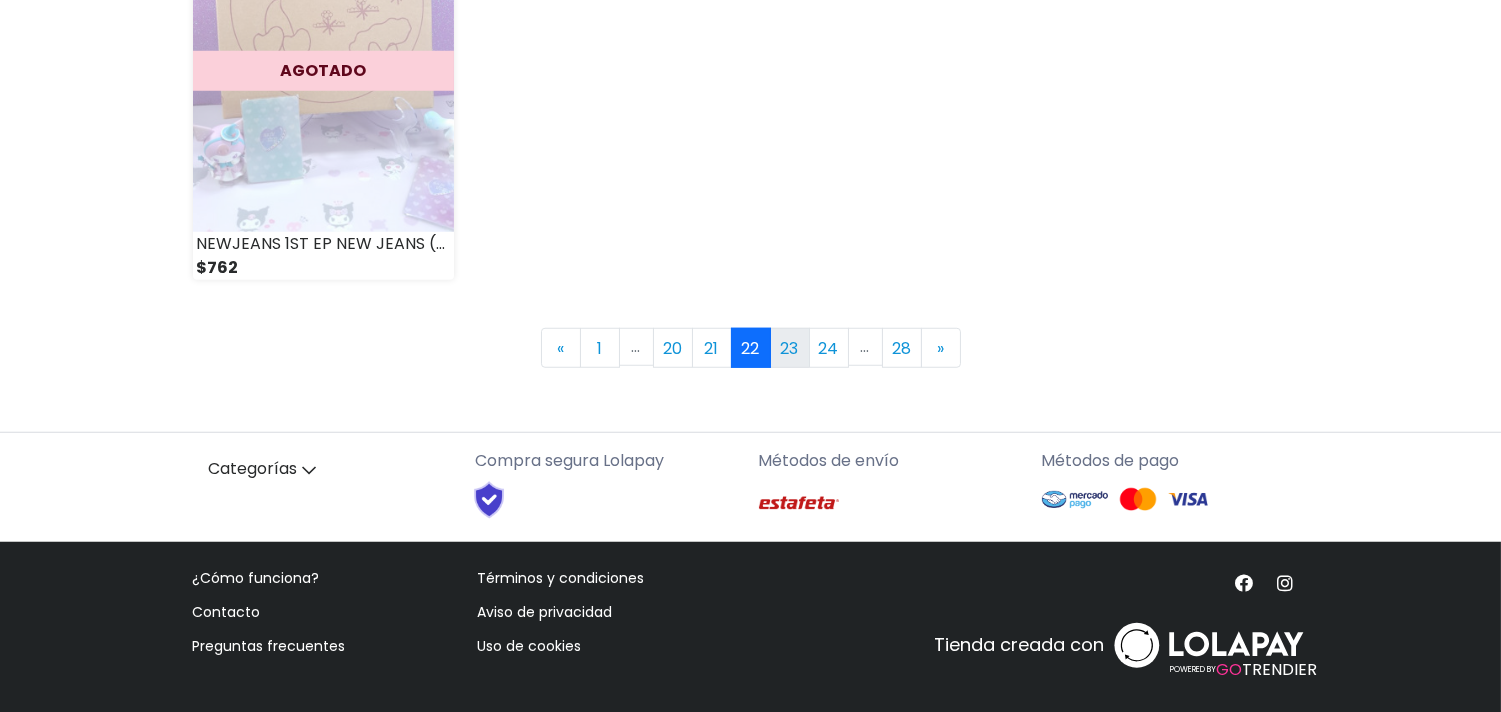 click on "23" at bounding box center [790, 348] 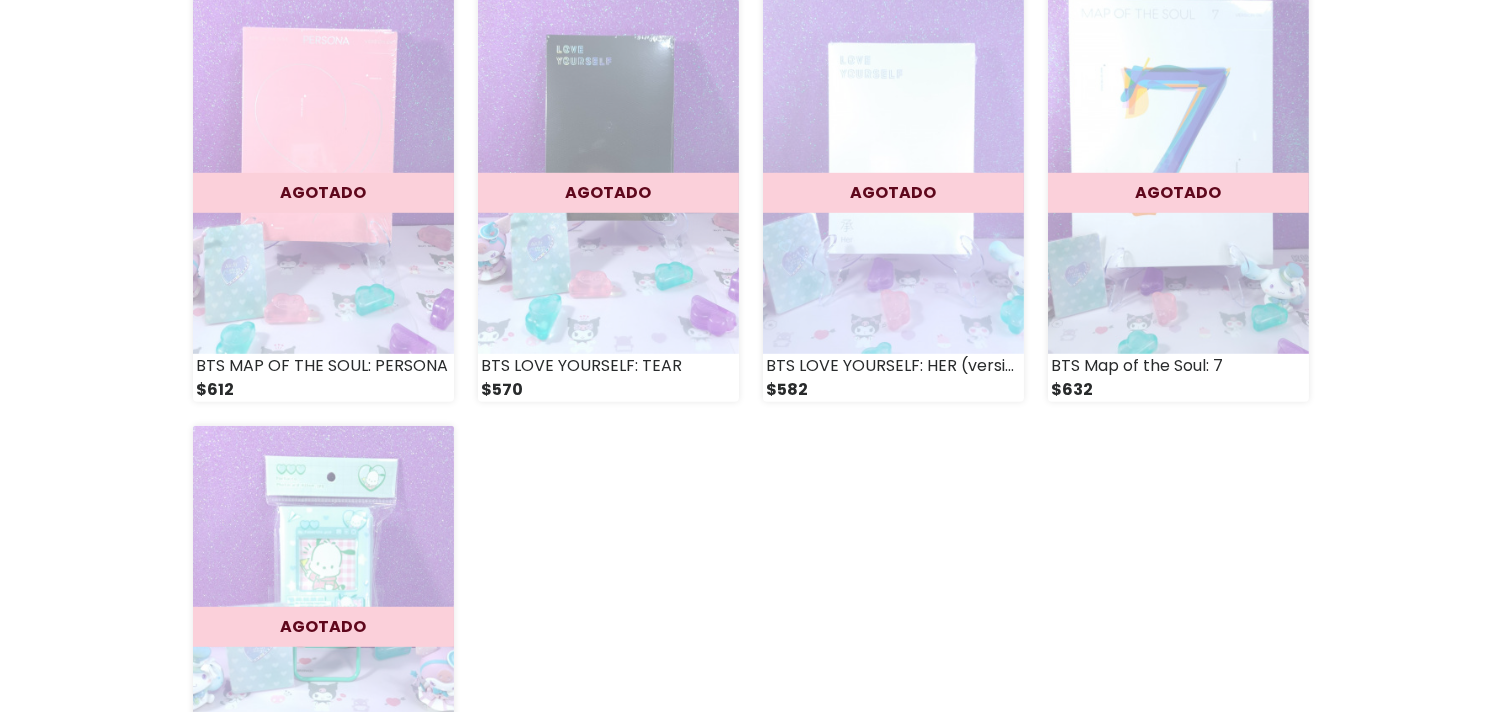 scroll, scrollTop: 2777, scrollLeft: 0, axis: vertical 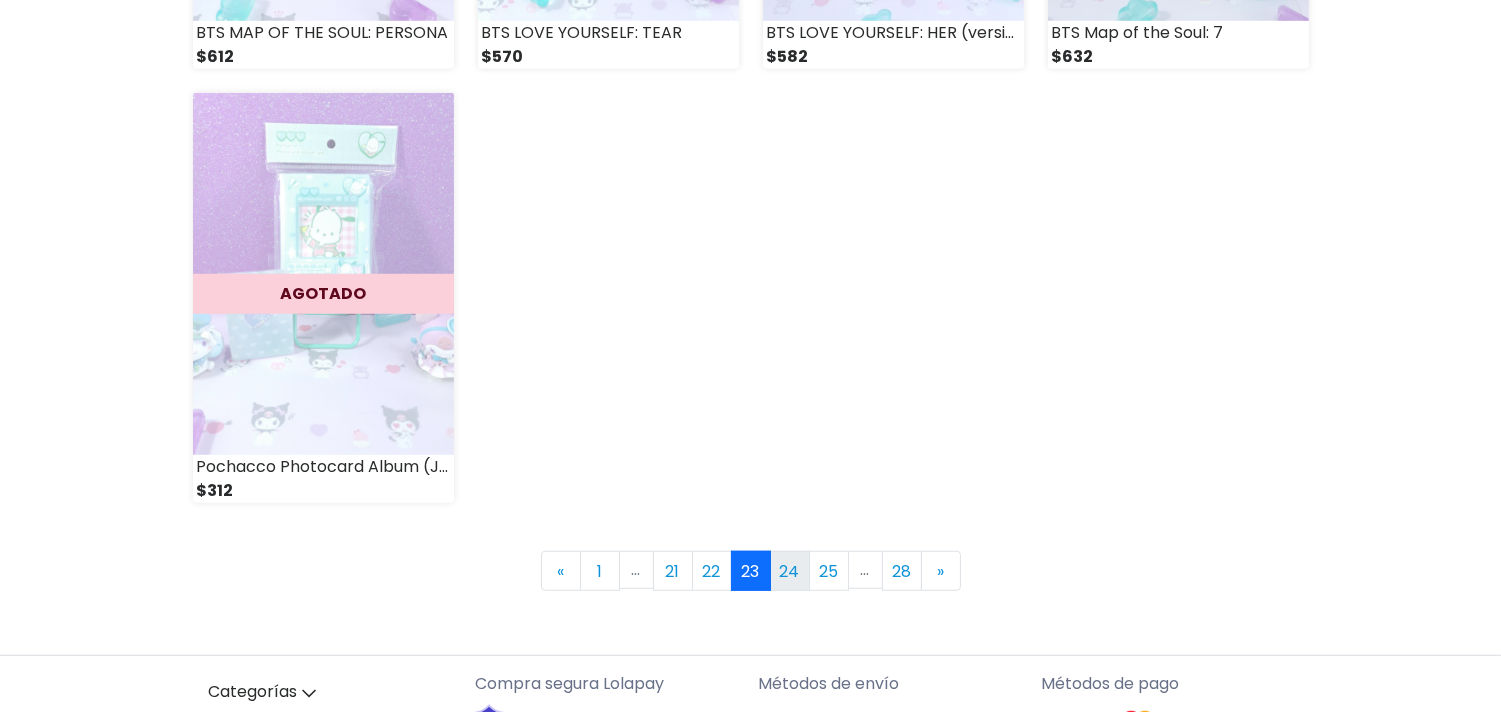 click on "24" at bounding box center (790, 571) 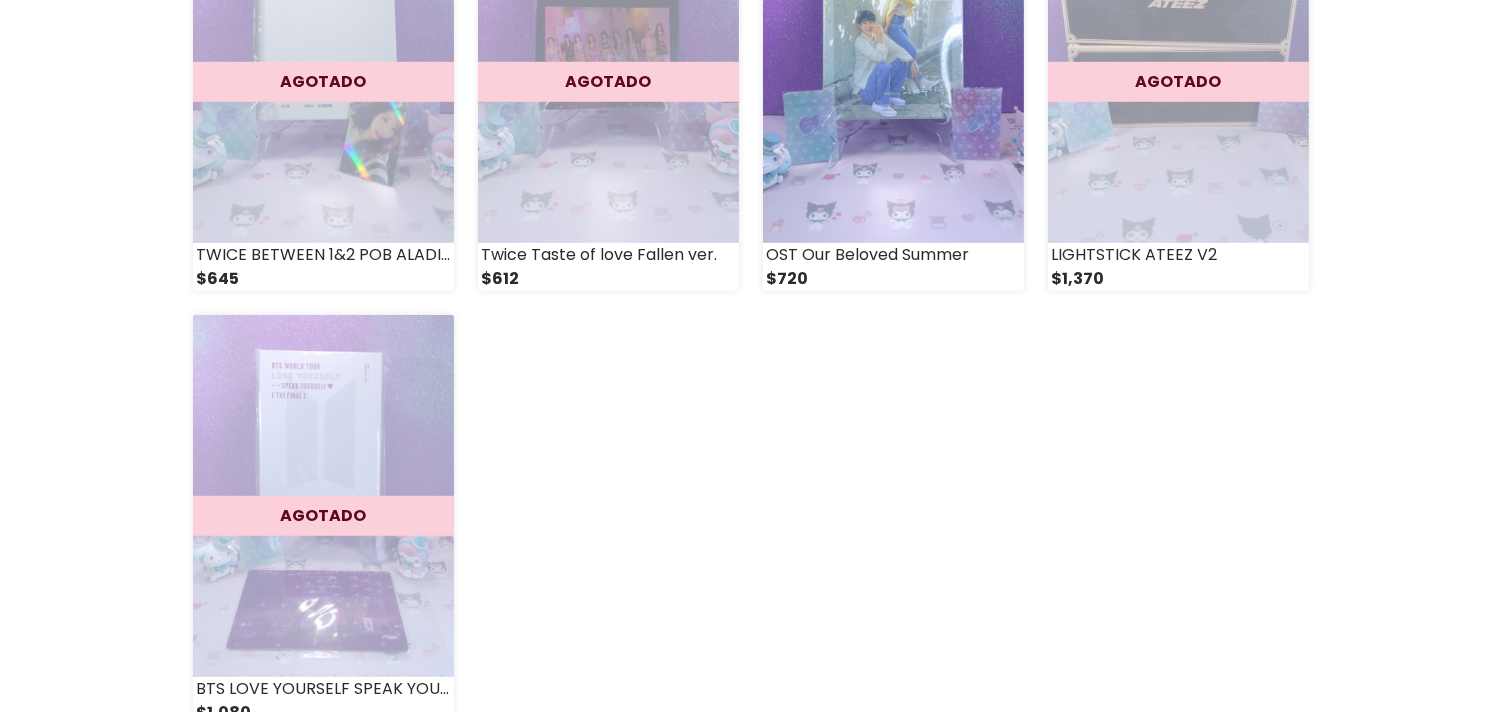 scroll, scrollTop: 2777, scrollLeft: 0, axis: vertical 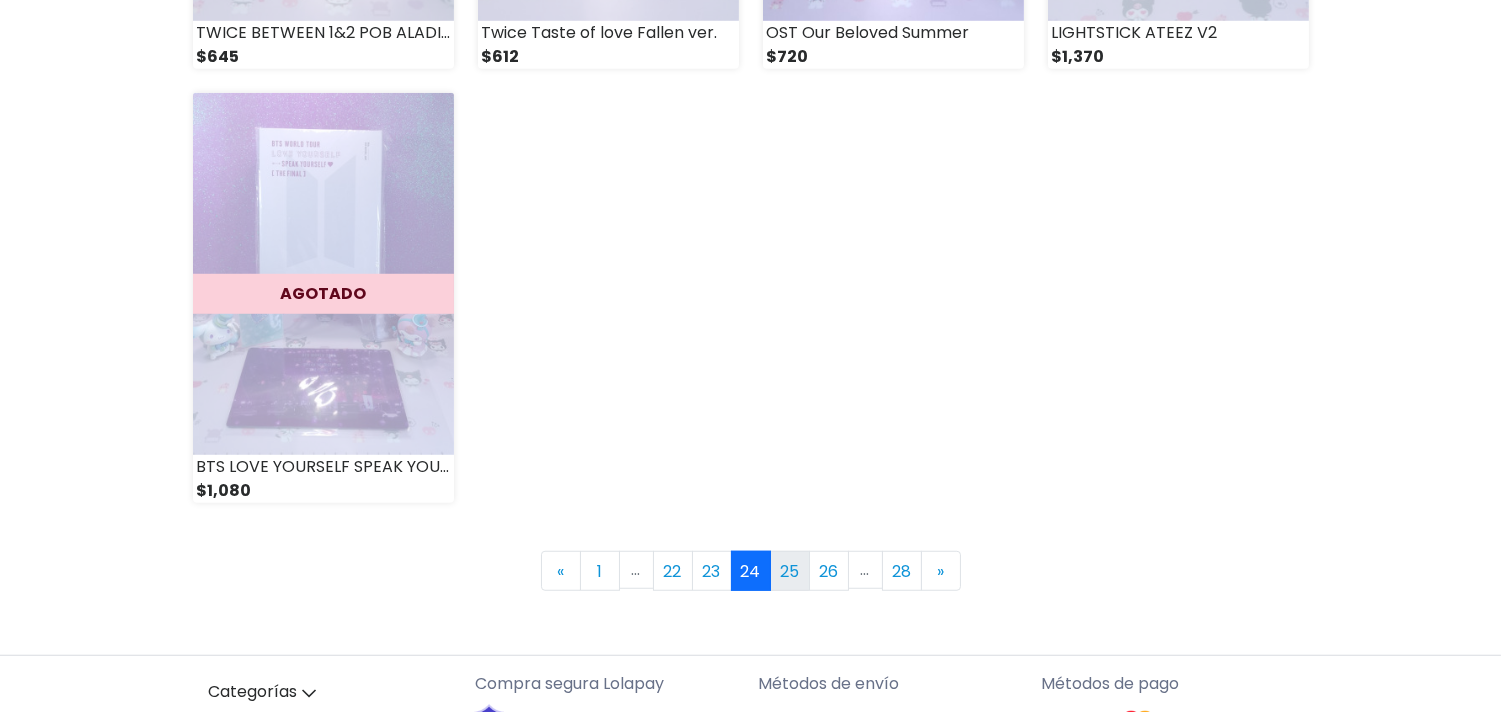 click on "25" at bounding box center [790, 571] 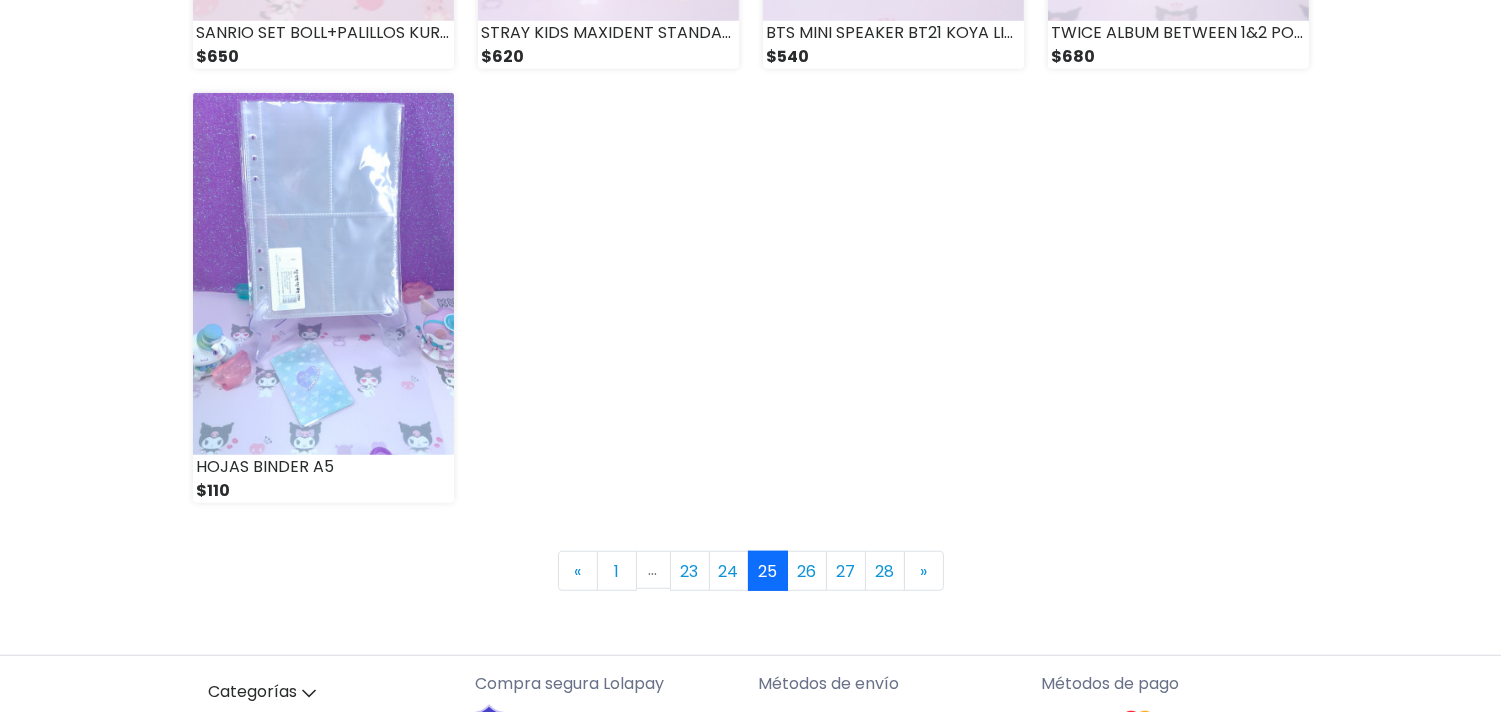 scroll, scrollTop: 2888, scrollLeft: 0, axis: vertical 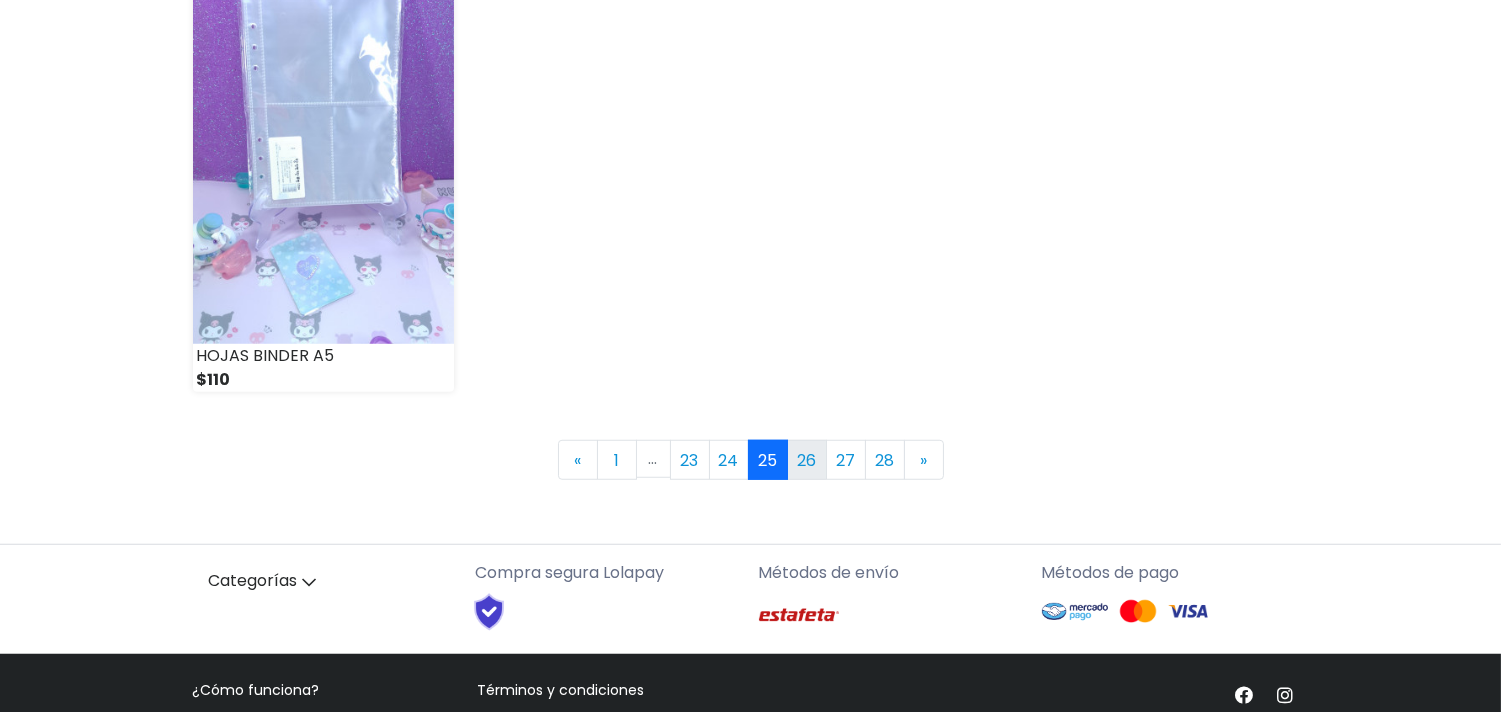 click on "26" at bounding box center (807, 460) 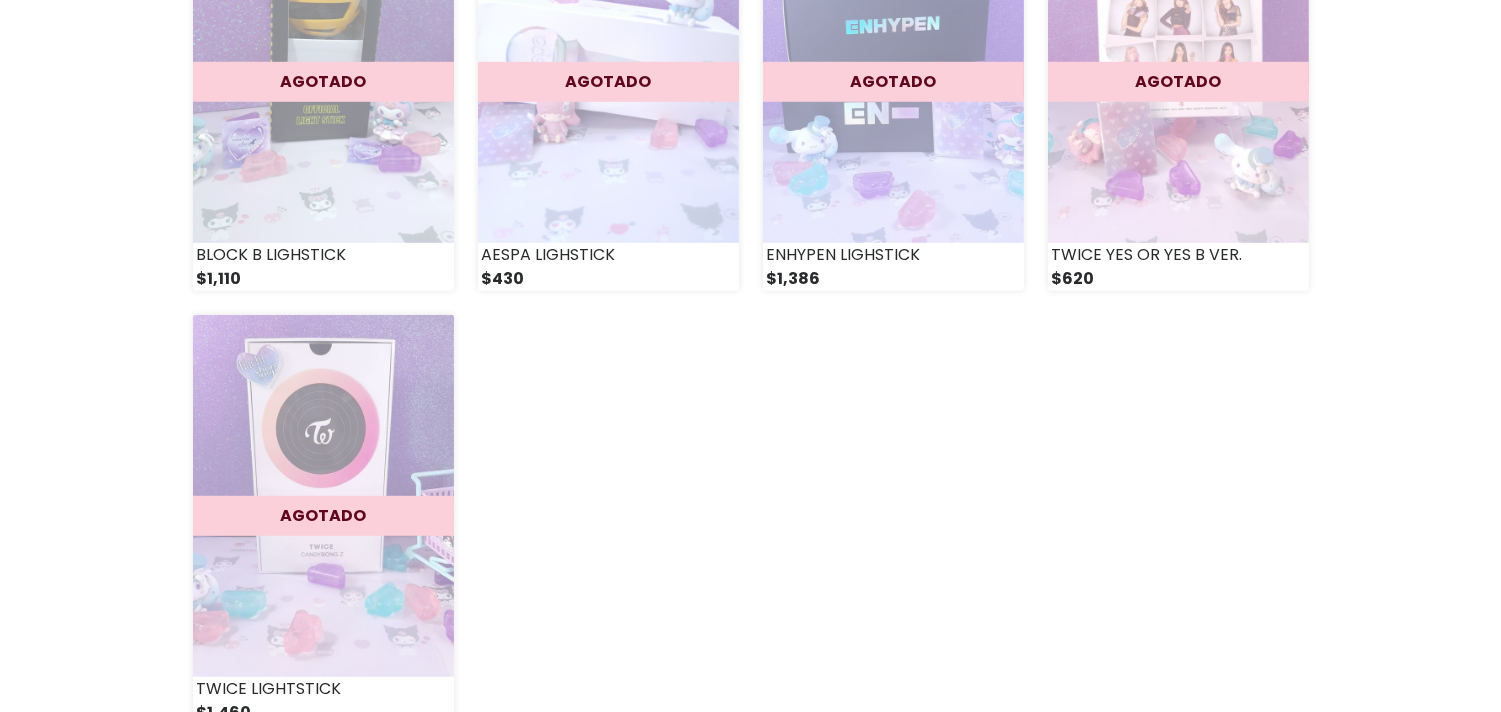 scroll, scrollTop: 2777, scrollLeft: 0, axis: vertical 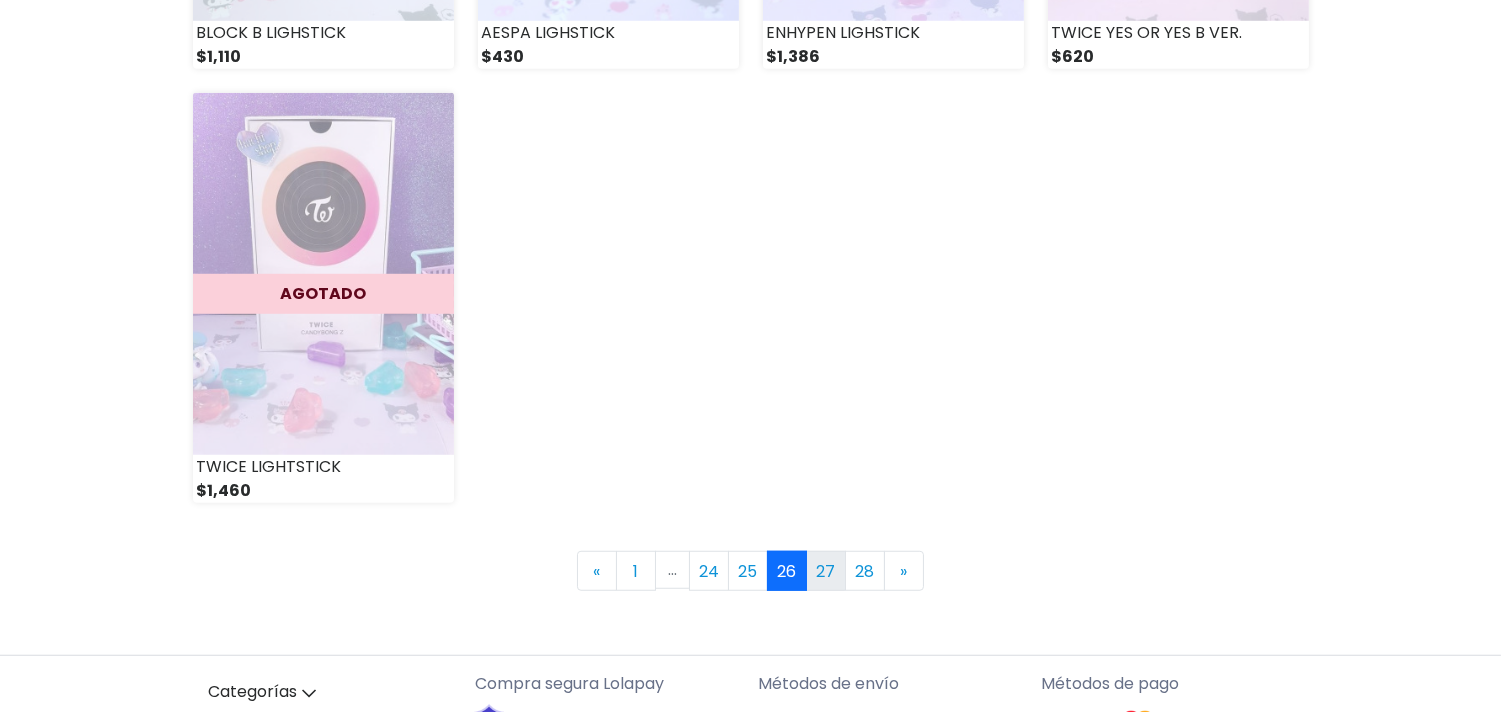click on "27" at bounding box center [826, 571] 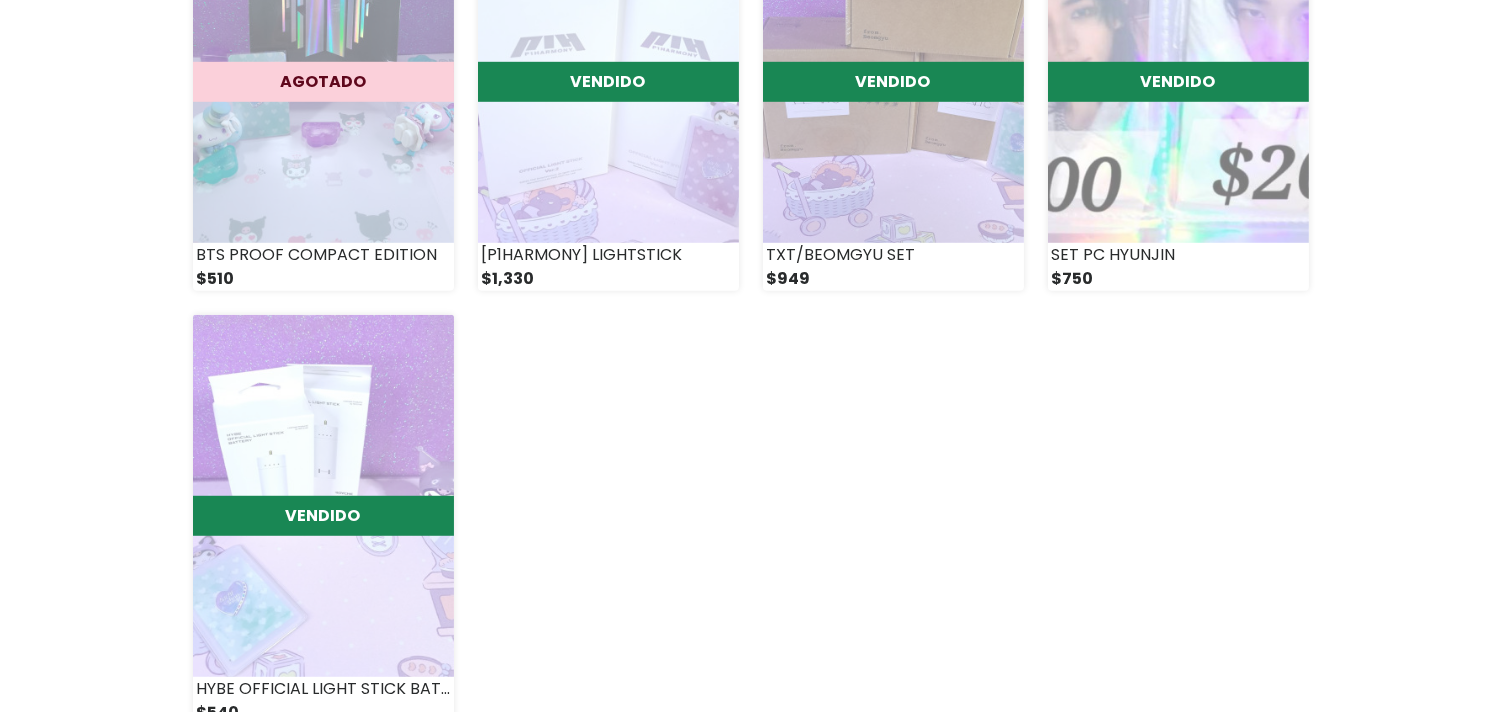 scroll, scrollTop: 3000, scrollLeft: 0, axis: vertical 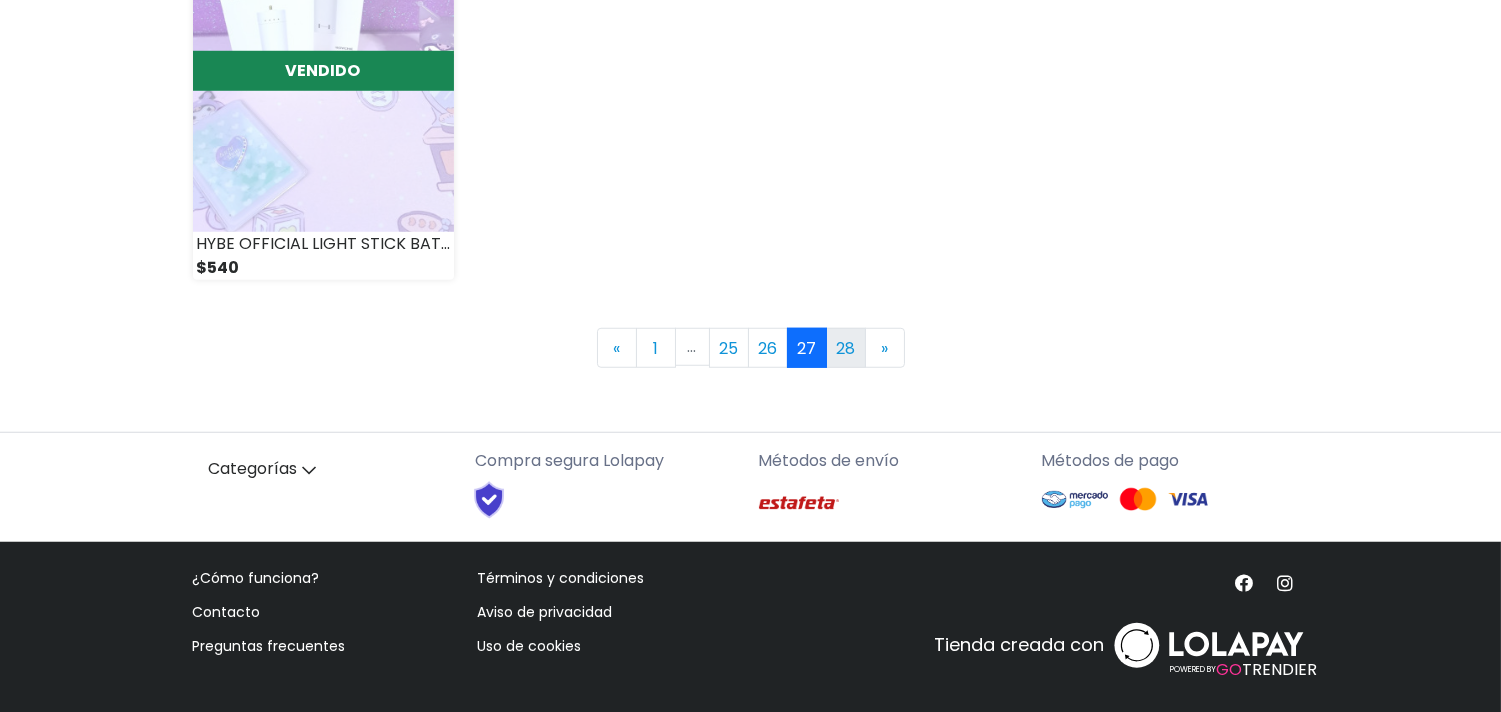 click on "28" at bounding box center [846, 348] 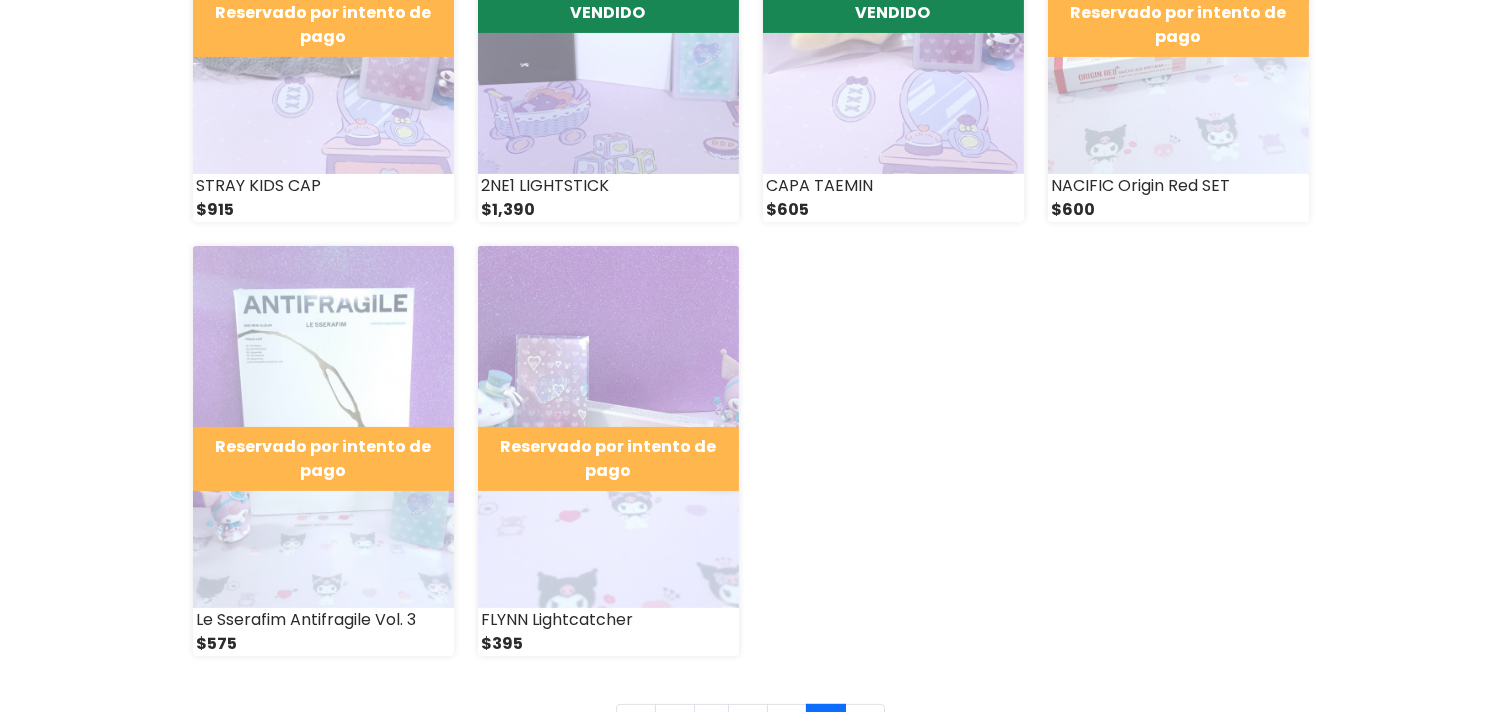 scroll, scrollTop: 1000, scrollLeft: 0, axis: vertical 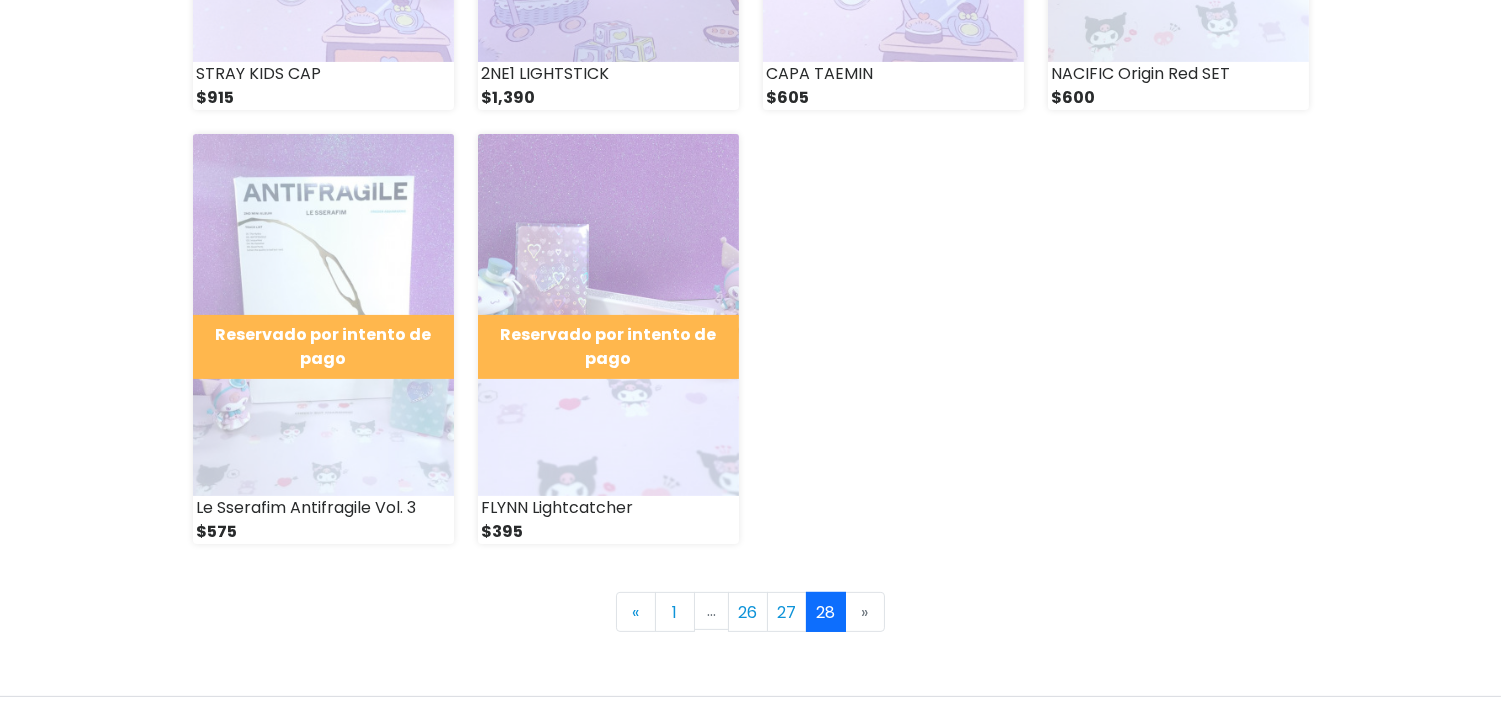 click on "28" at bounding box center [826, 612] 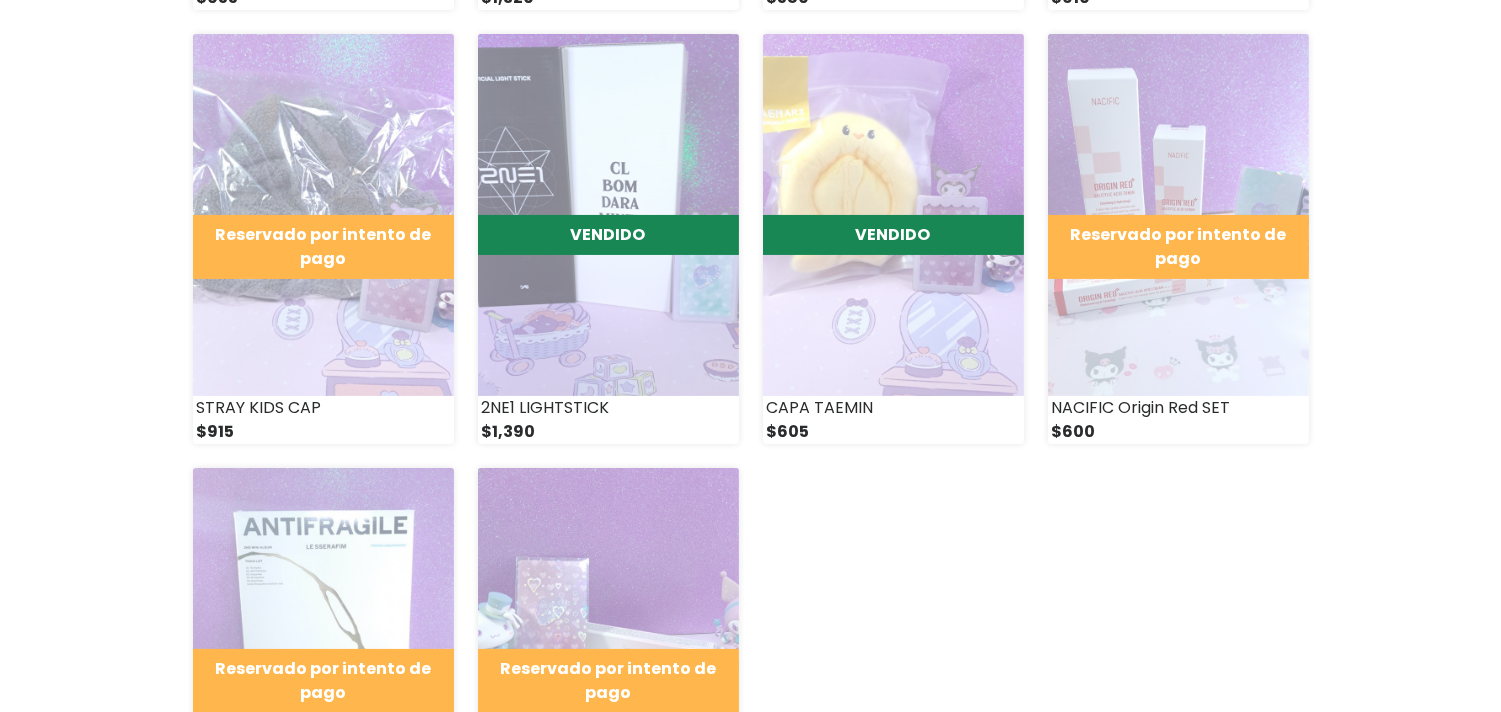 scroll, scrollTop: 1265, scrollLeft: 0, axis: vertical 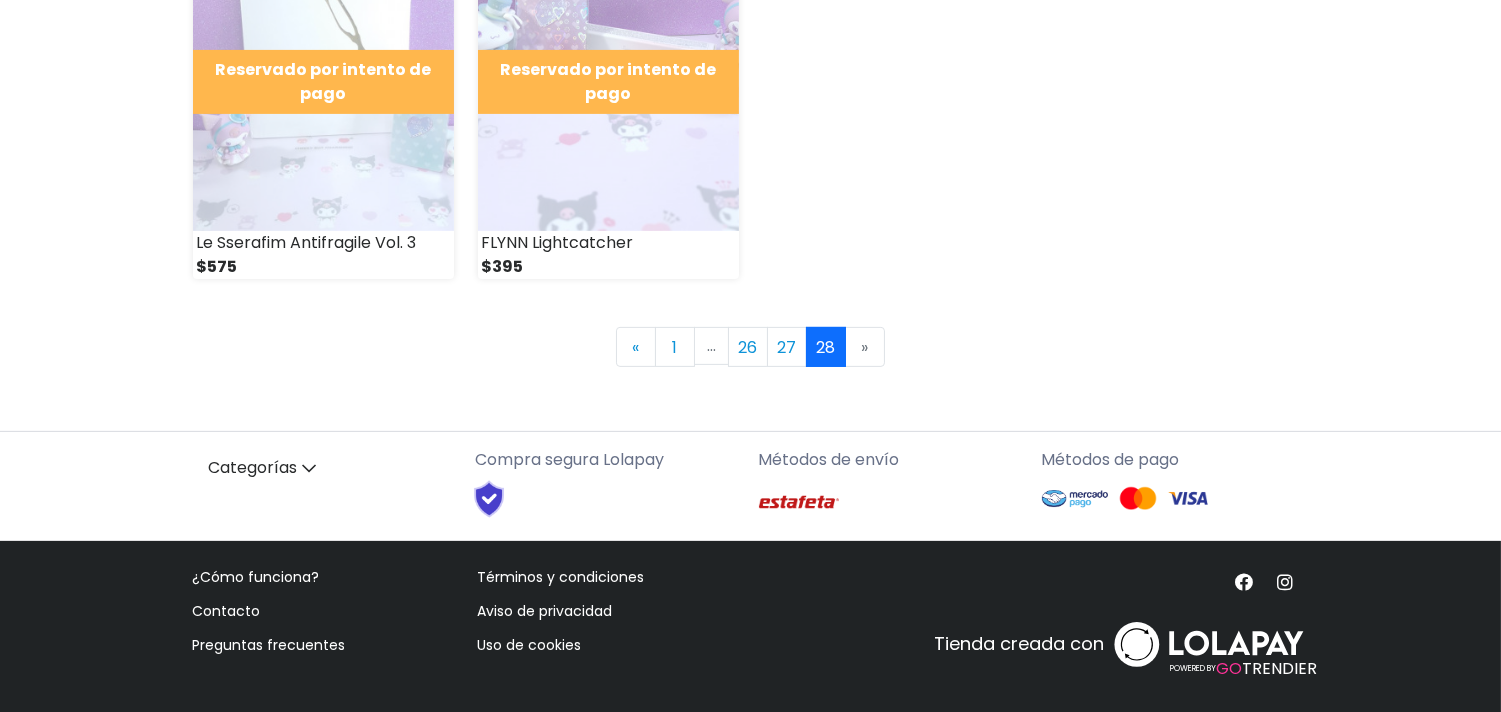 click on "»
Next" at bounding box center [865, 347] 